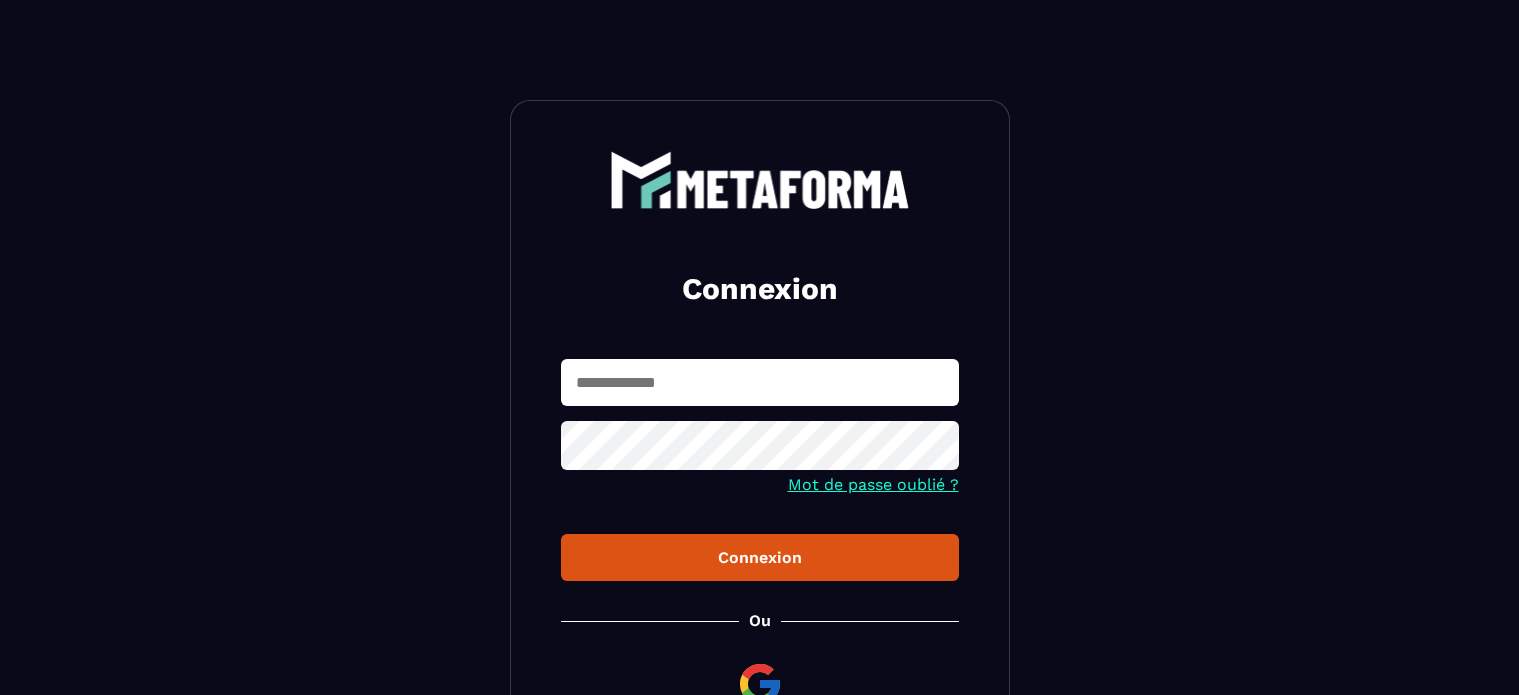 scroll, scrollTop: 0, scrollLeft: 0, axis: both 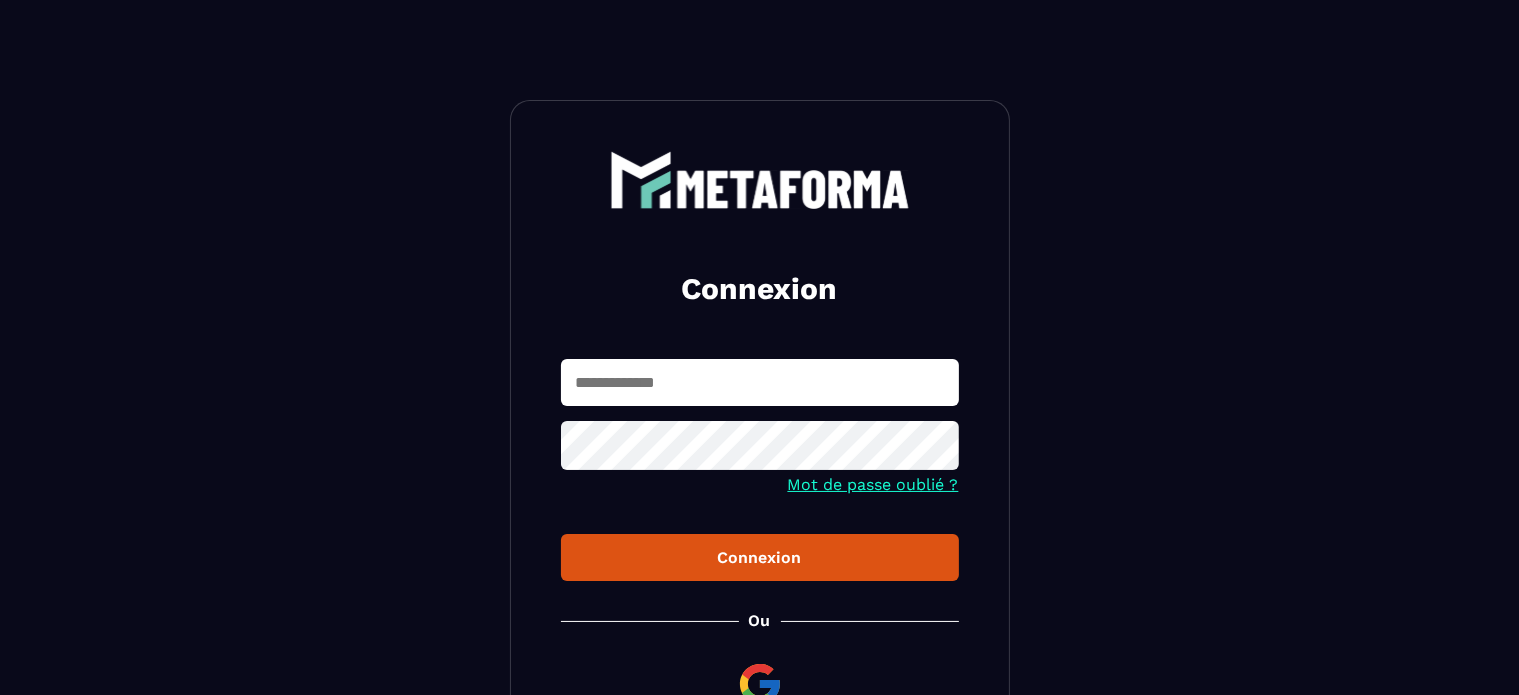 click at bounding box center [760, 382] 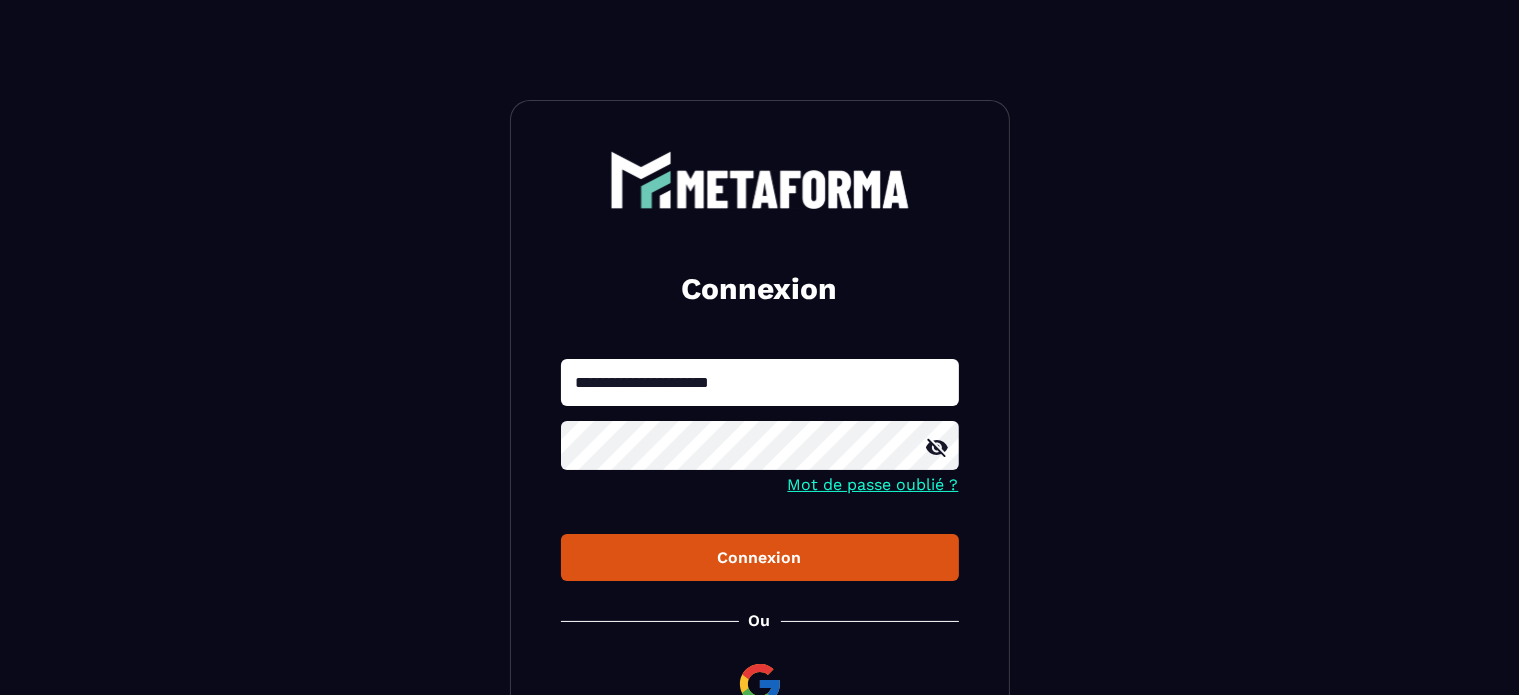 click on "Connexion" at bounding box center (760, 557) 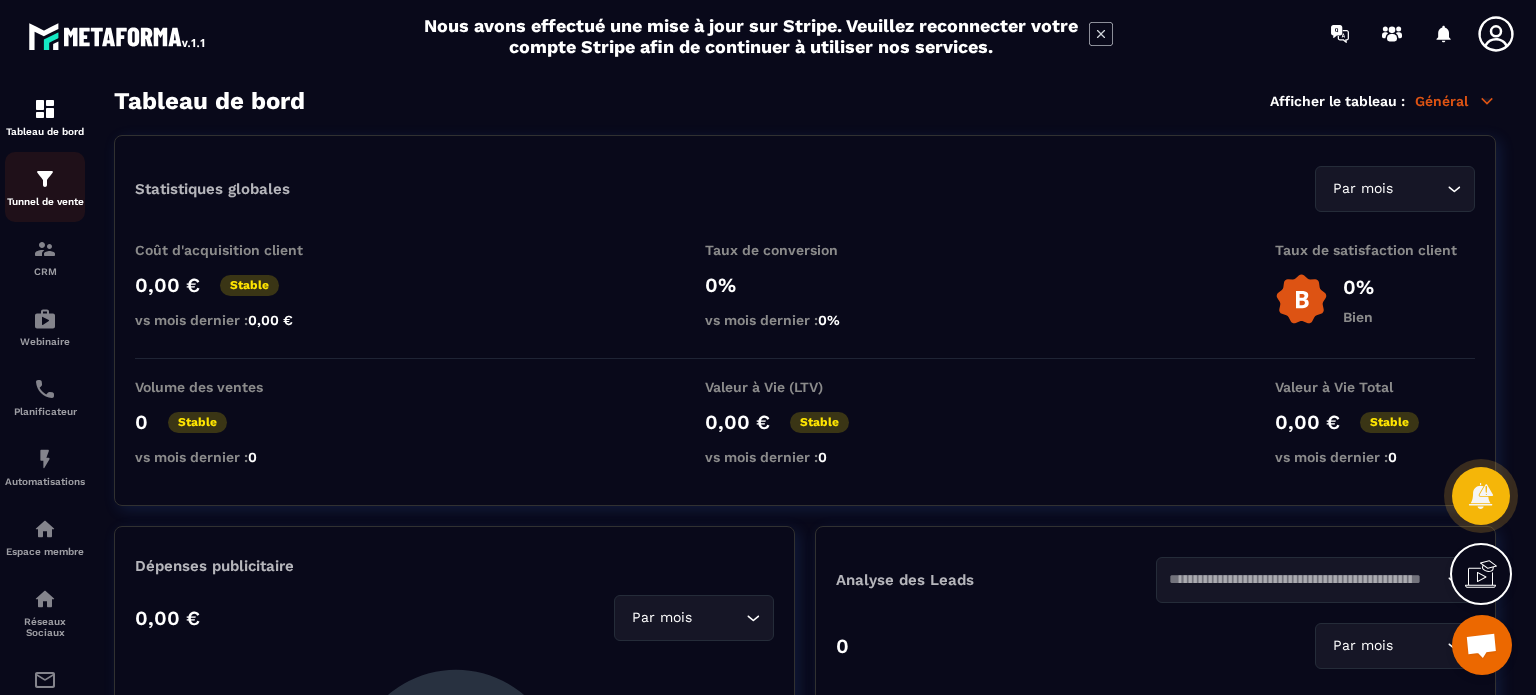 click at bounding box center (45, 179) 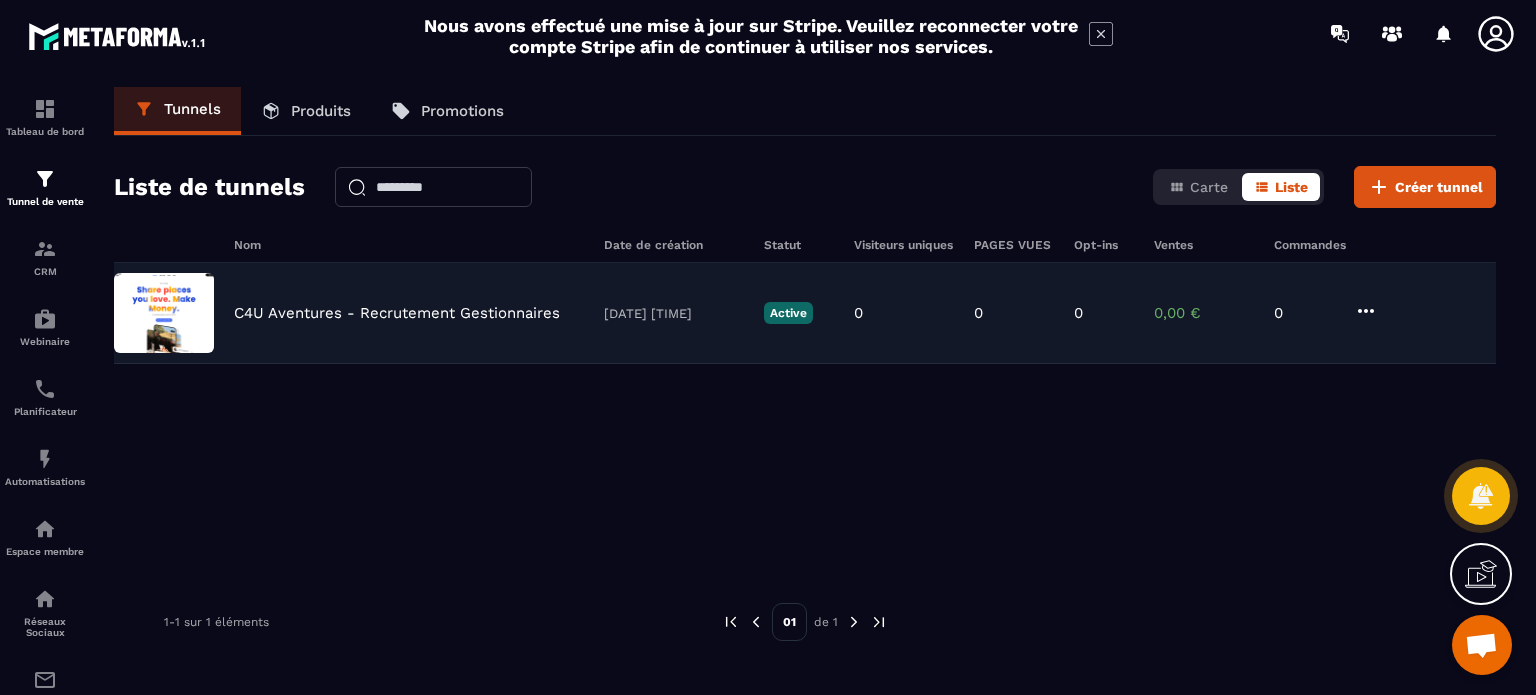 click 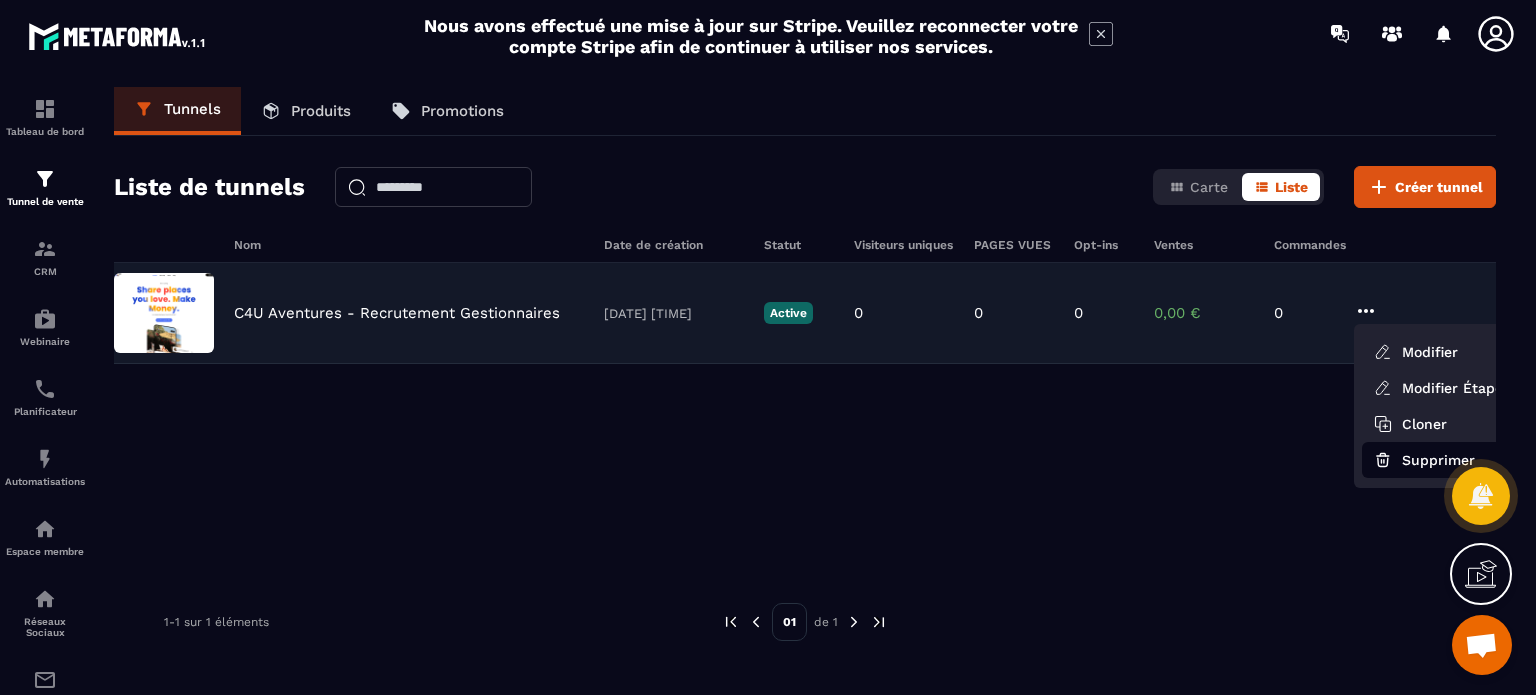 click on "Supprimer" at bounding box center (1442, 460) 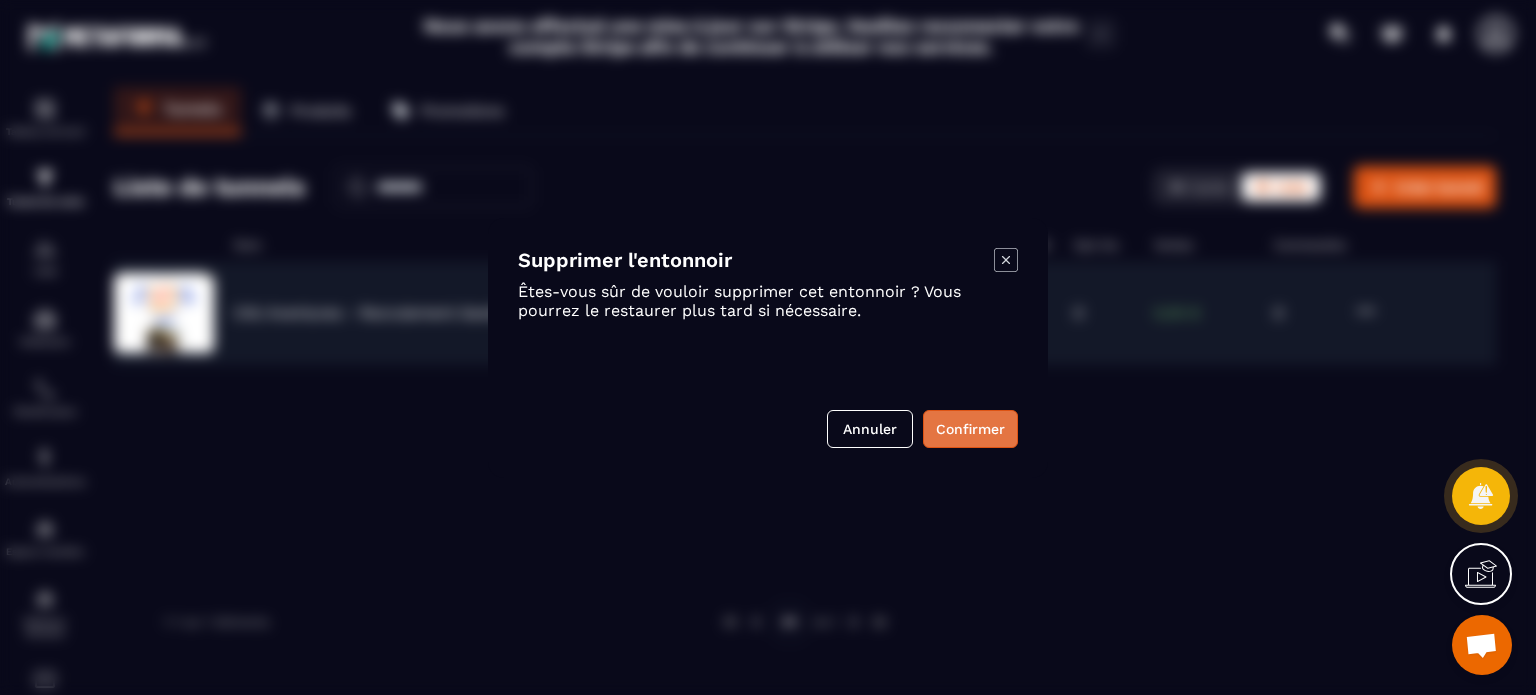 click on "Confirmer" at bounding box center [970, 429] 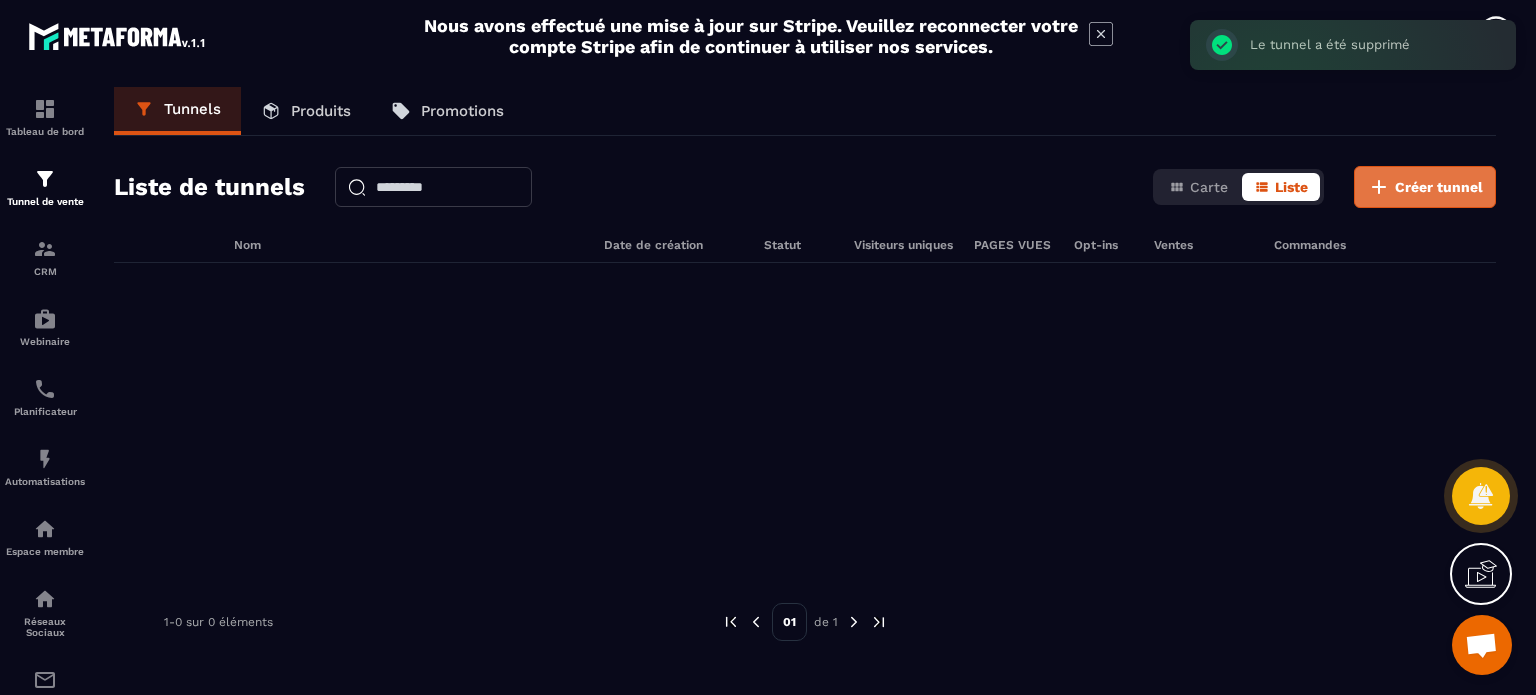 click on "Créer tunnel" at bounding box center (1439, 187) 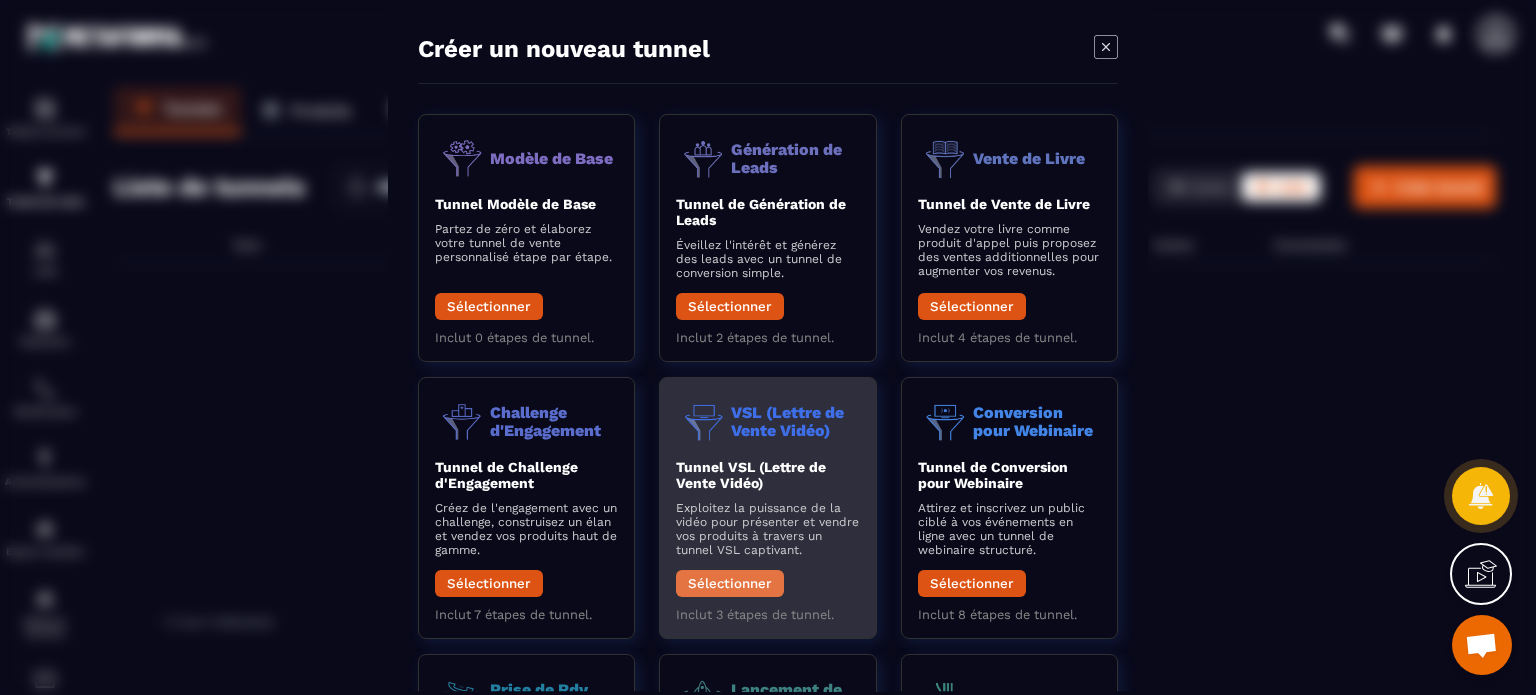 click on "Sélectionner" at bounding box center (730, 583) 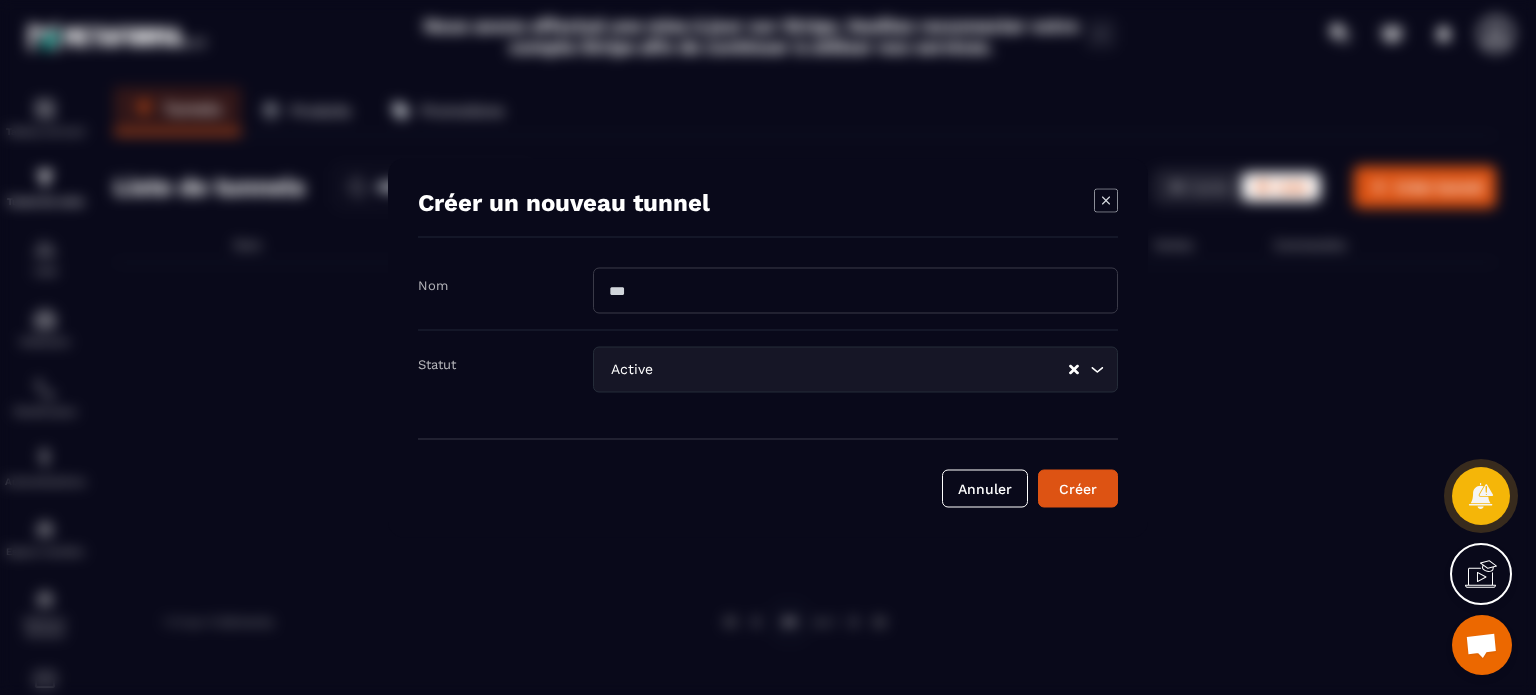 click at bounding box center [855, 290] 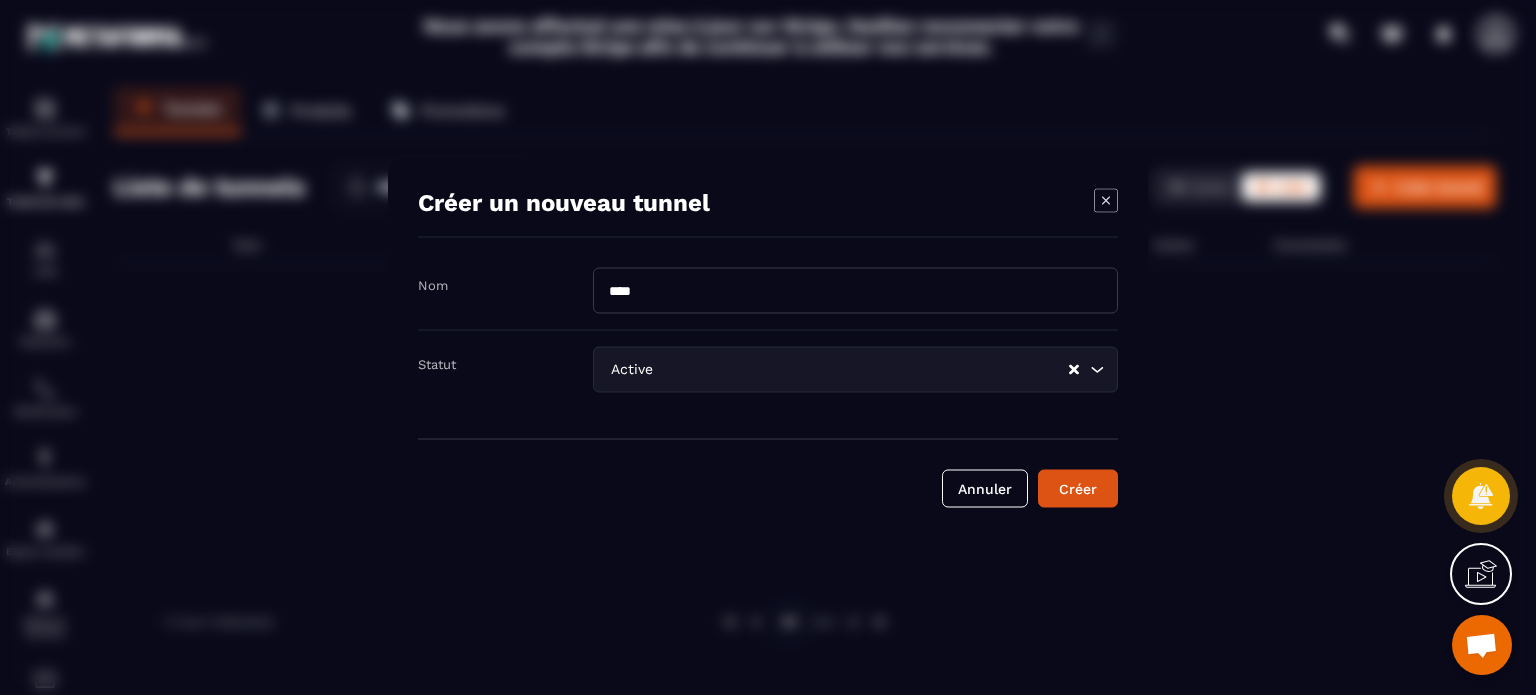 type on "**********" 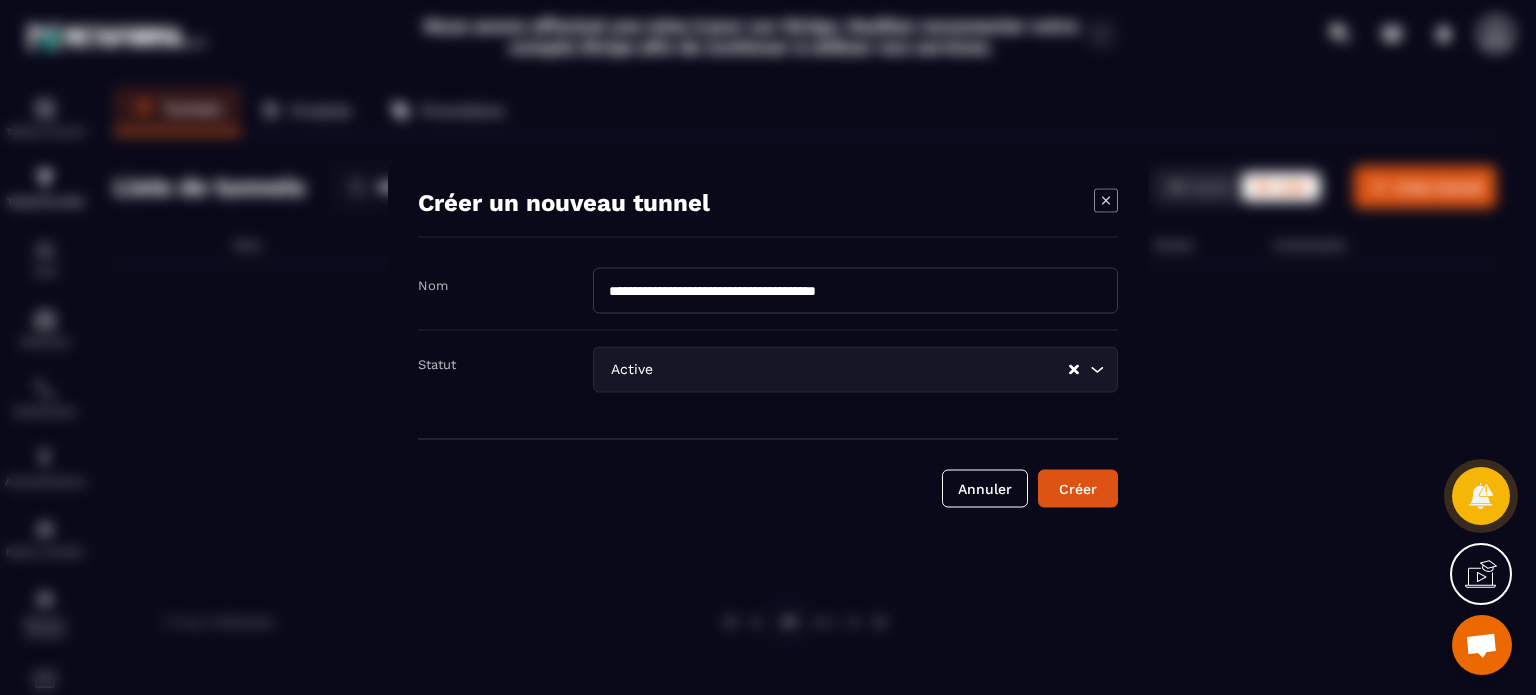 click on "Créer" at bounding box center [1078, 488] 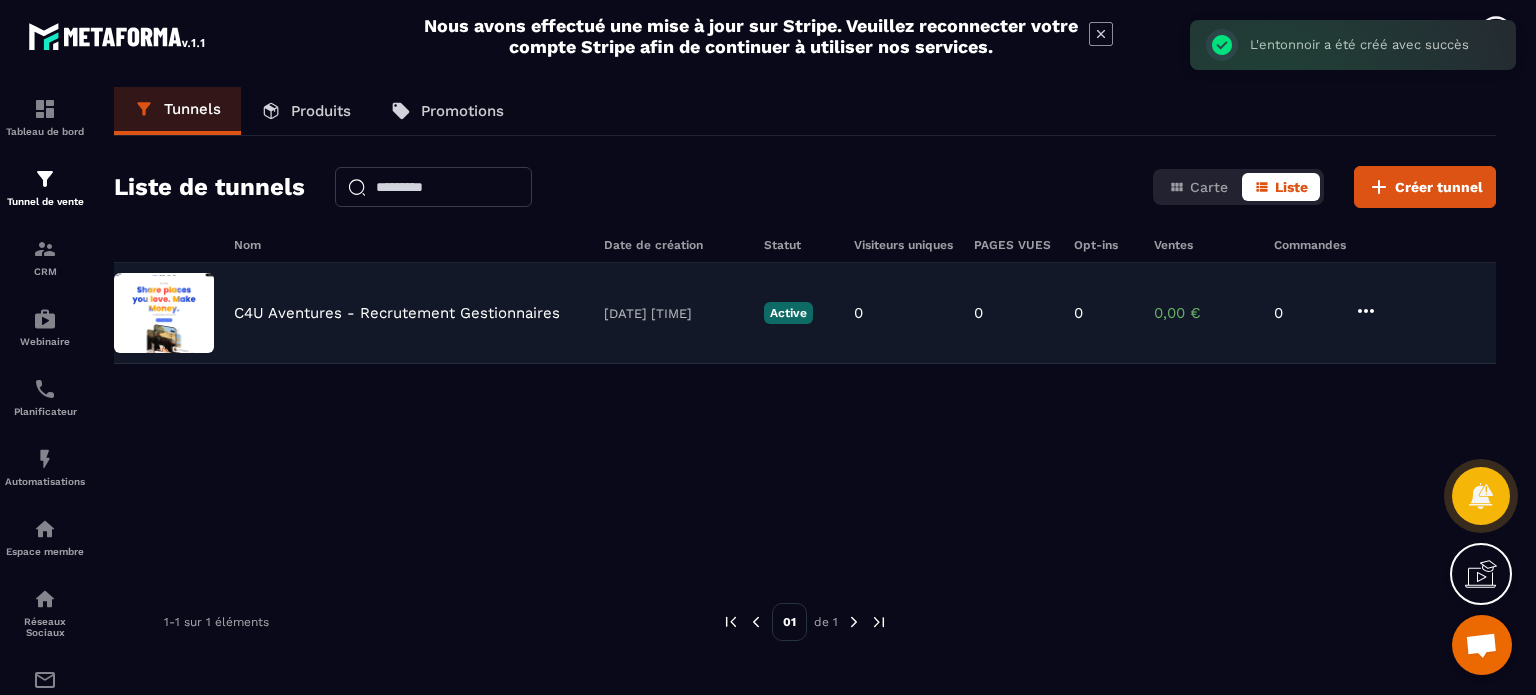 click at bounding box center [164, 313] 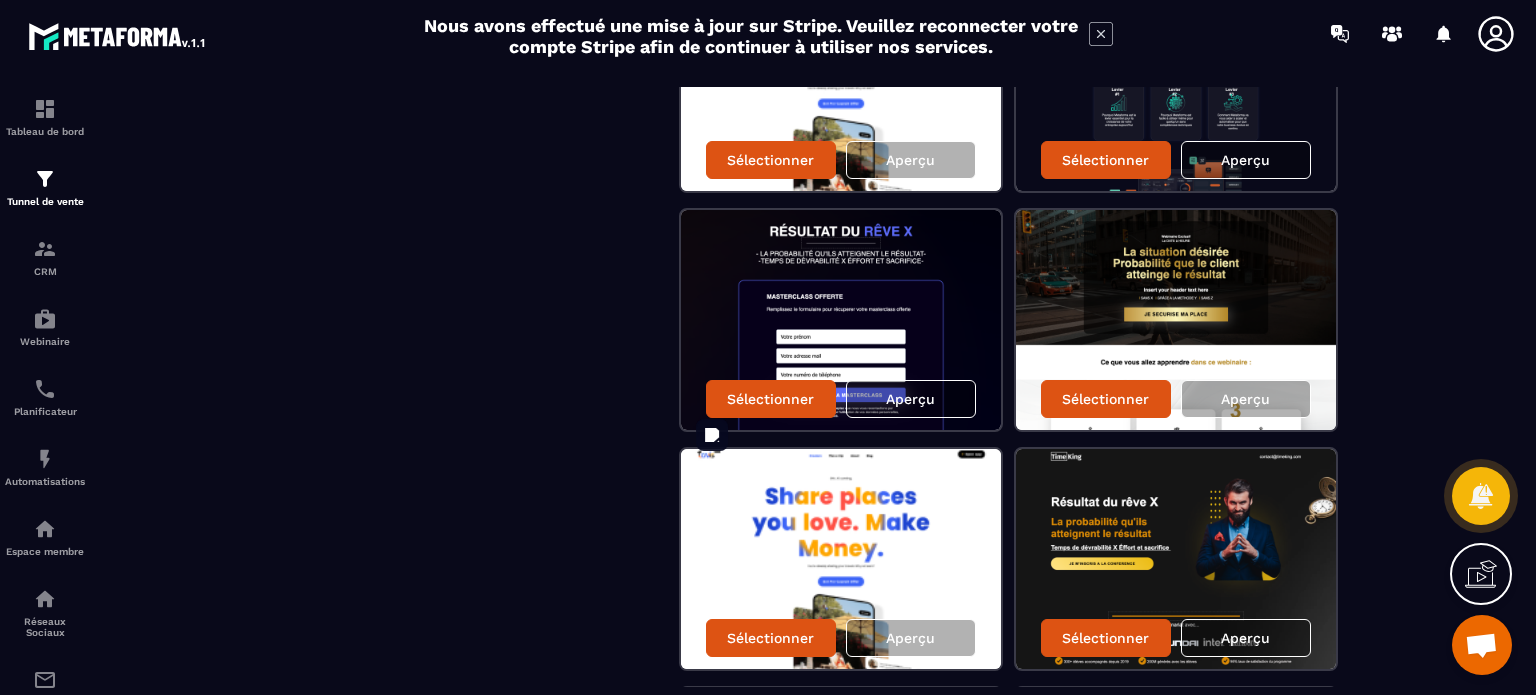 scroll, scrollTop: 1000, scrollLeft: 0, axis: vertical 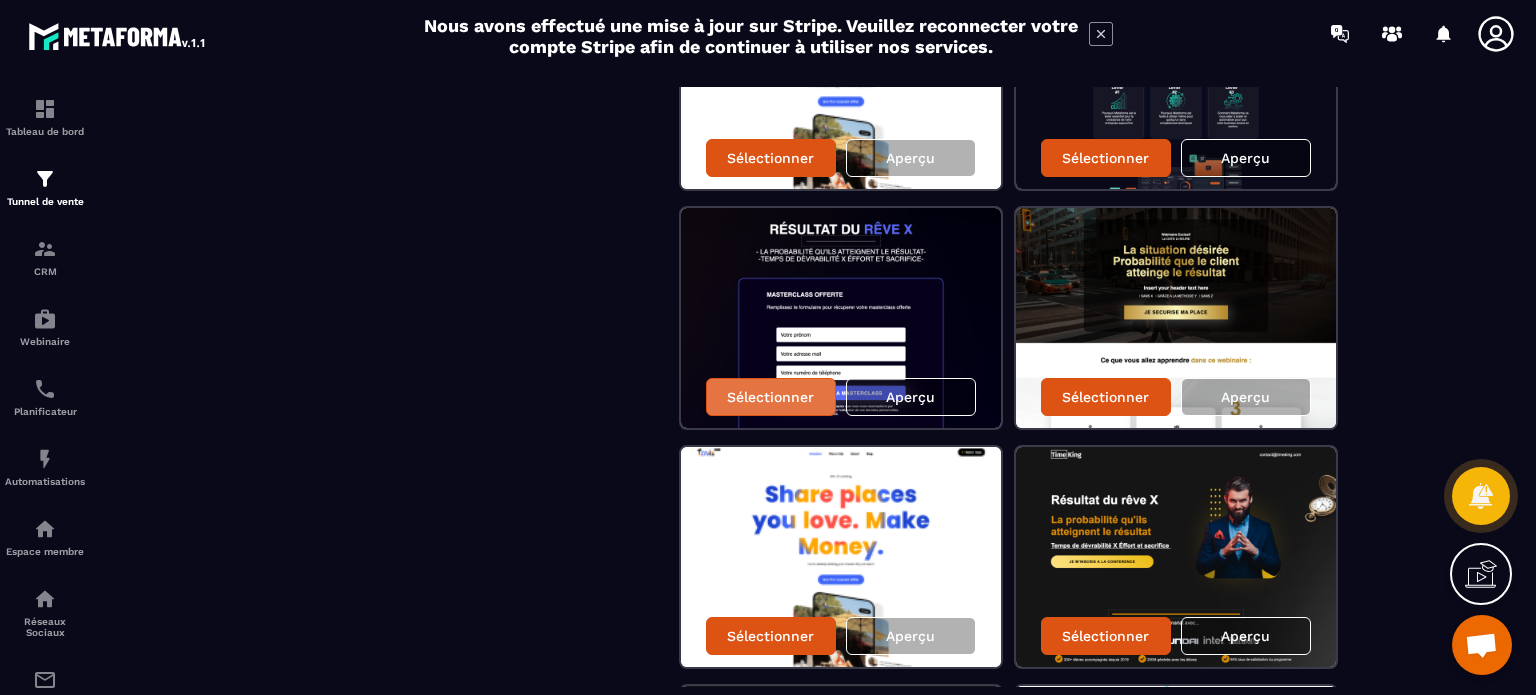 click on "Sélectionner" at bounding box center [770, 397] 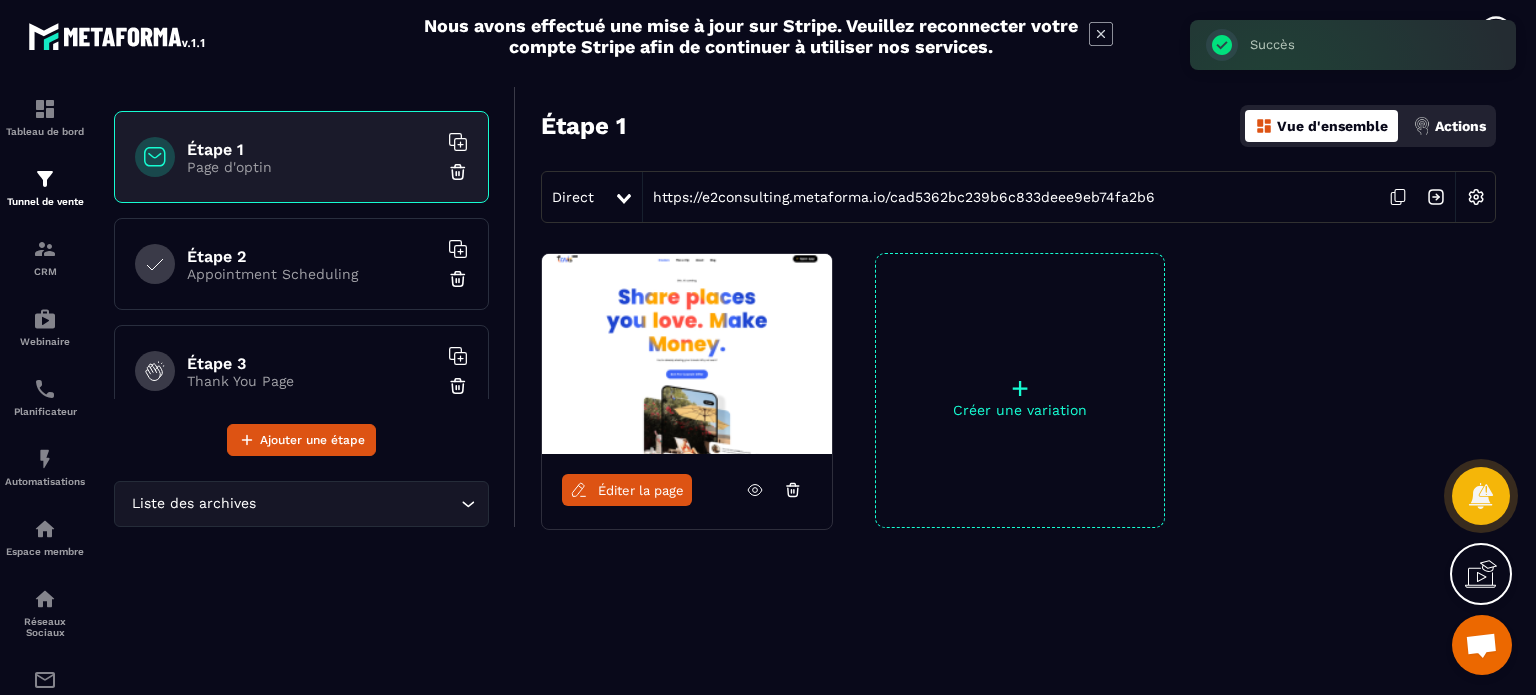 click on "+" at bounding box center [1020, 388] 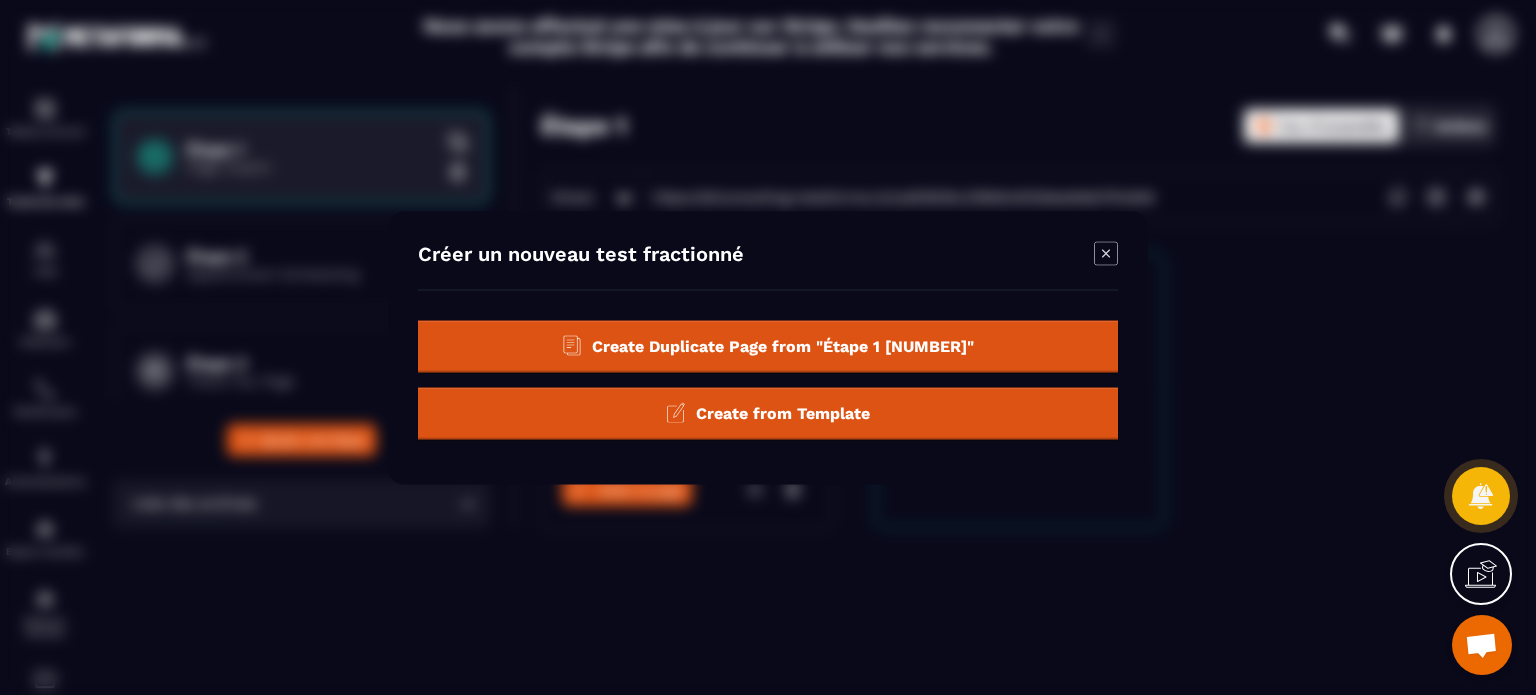 click 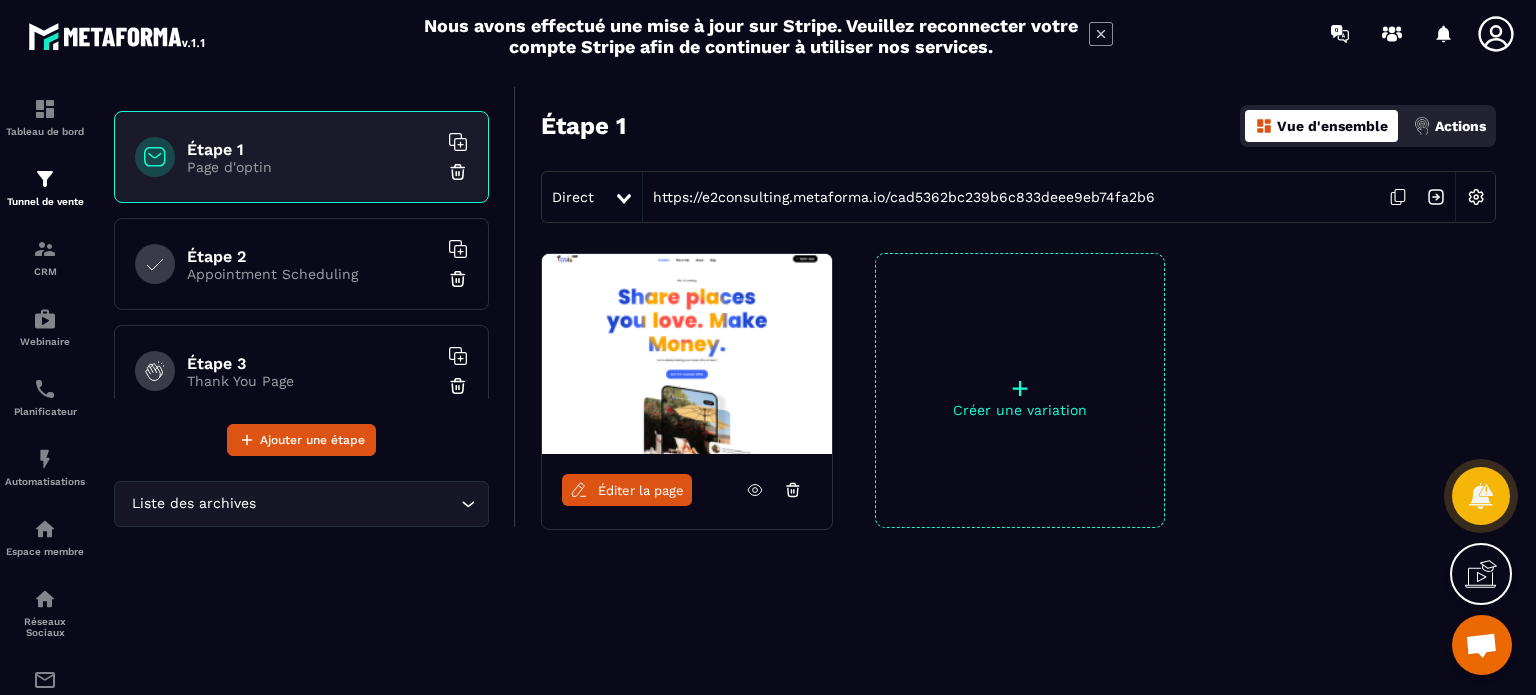 click 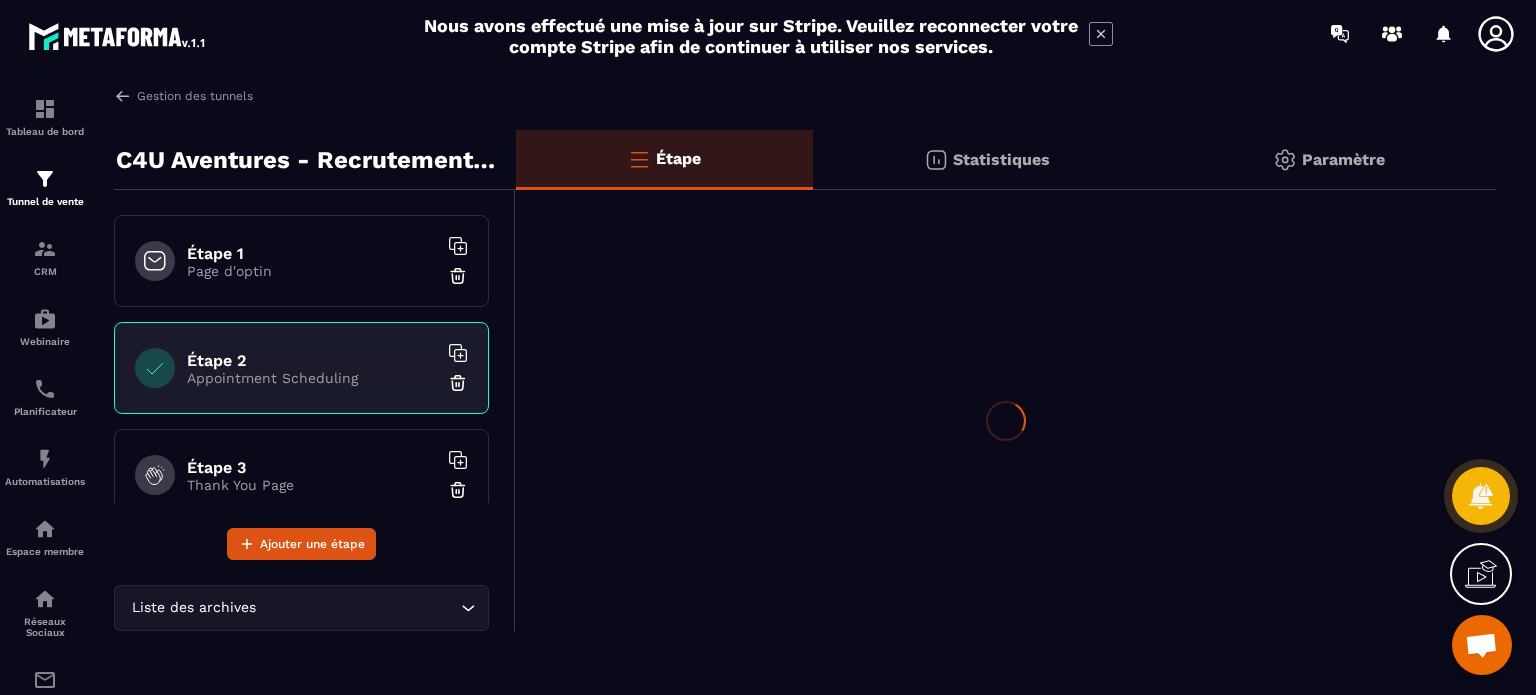 scroll, scrollTop: 0, scrollLeft: 0, axis: both 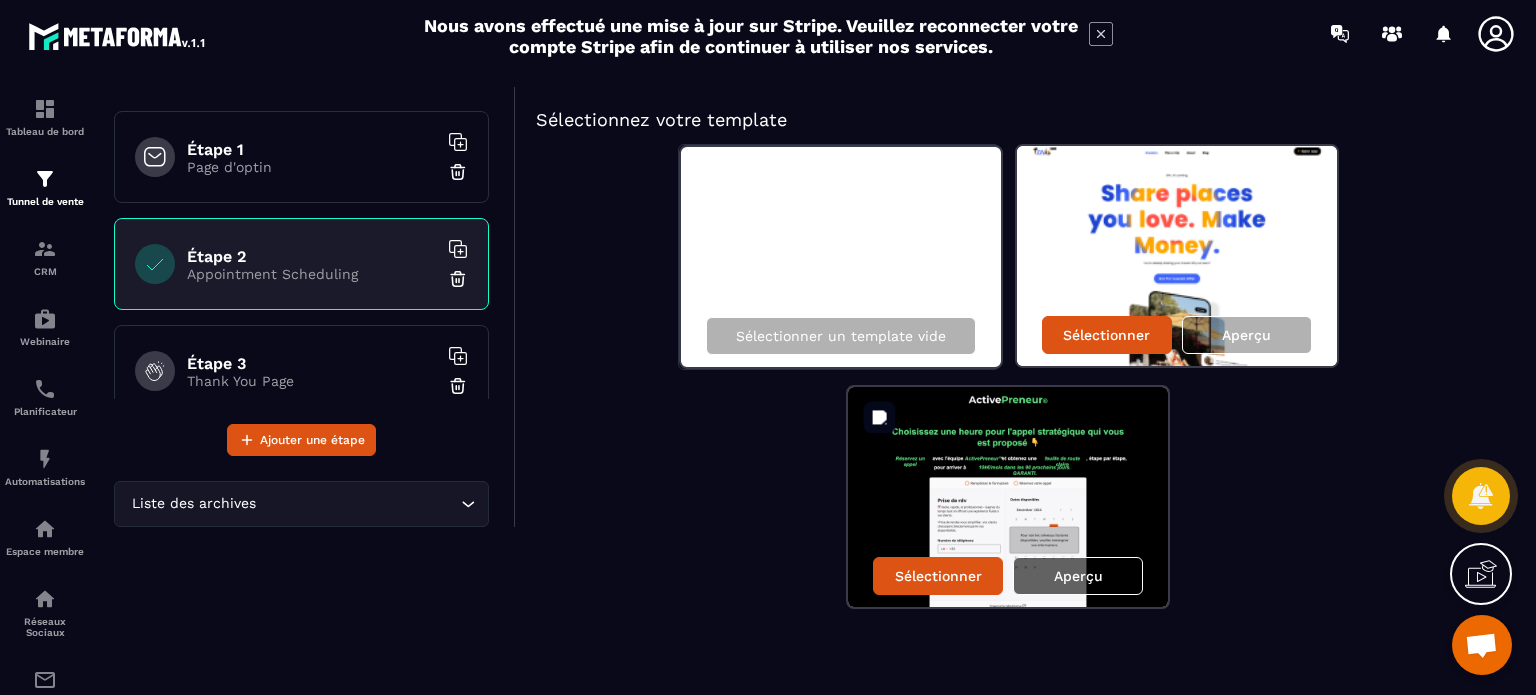 click on "Aperçu" at bounding box center (1078, 576) 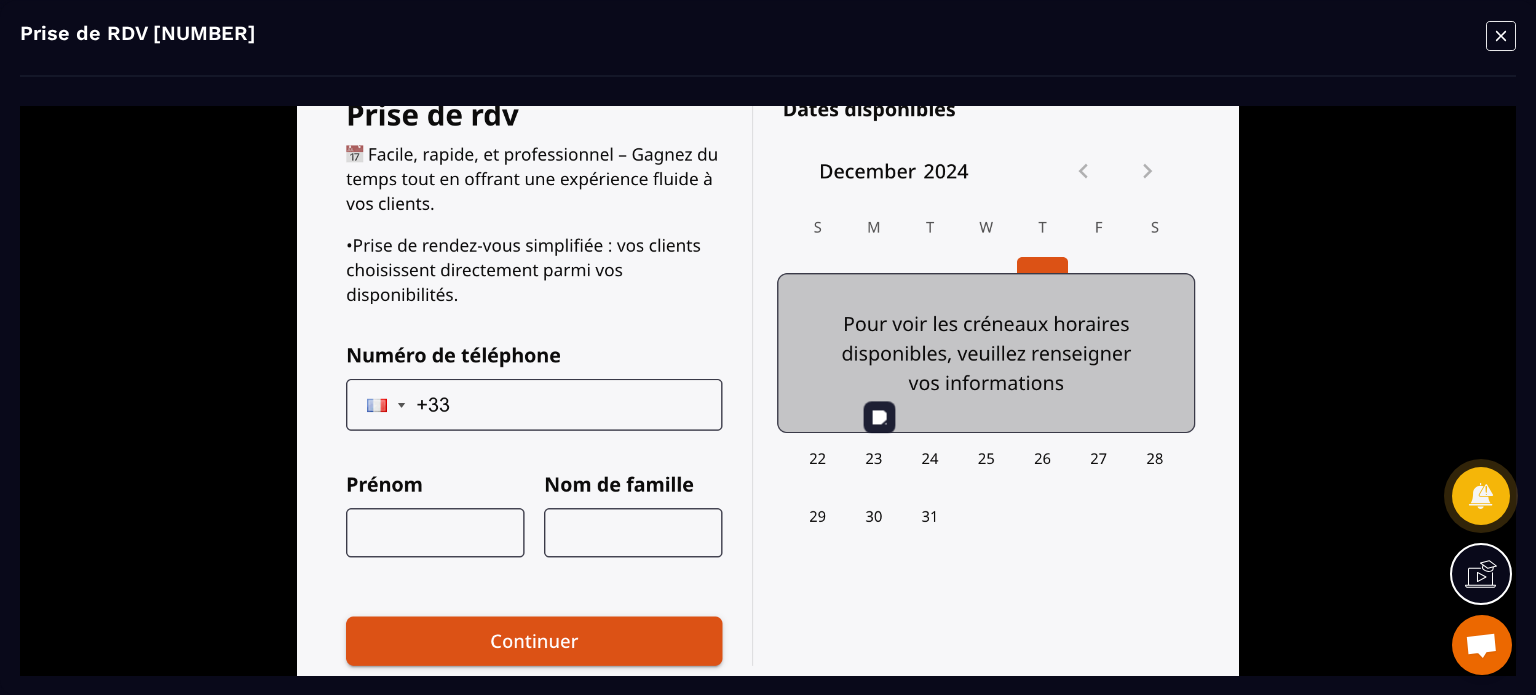 scroll, scrollTop: 500, scrollLeft: 0, axis: vertical 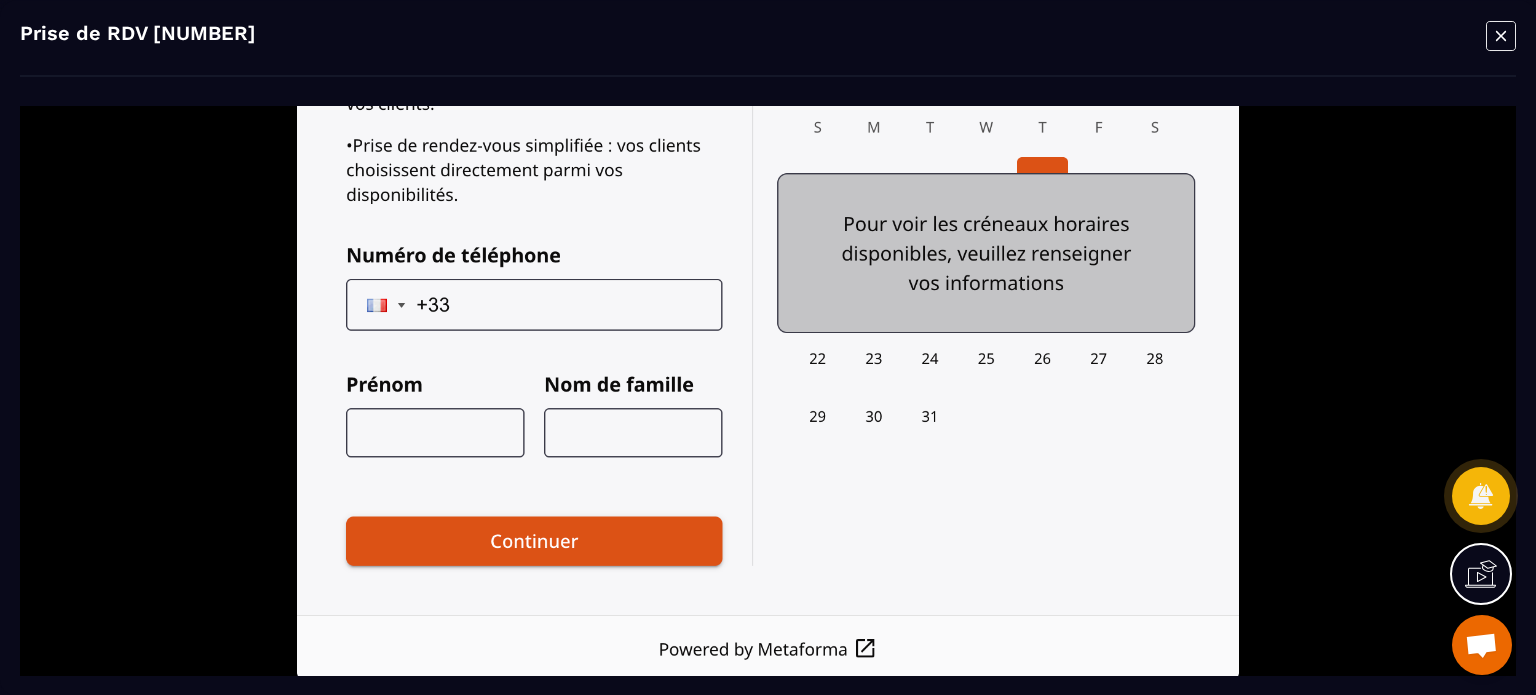 click at bounding box center [768, 279] 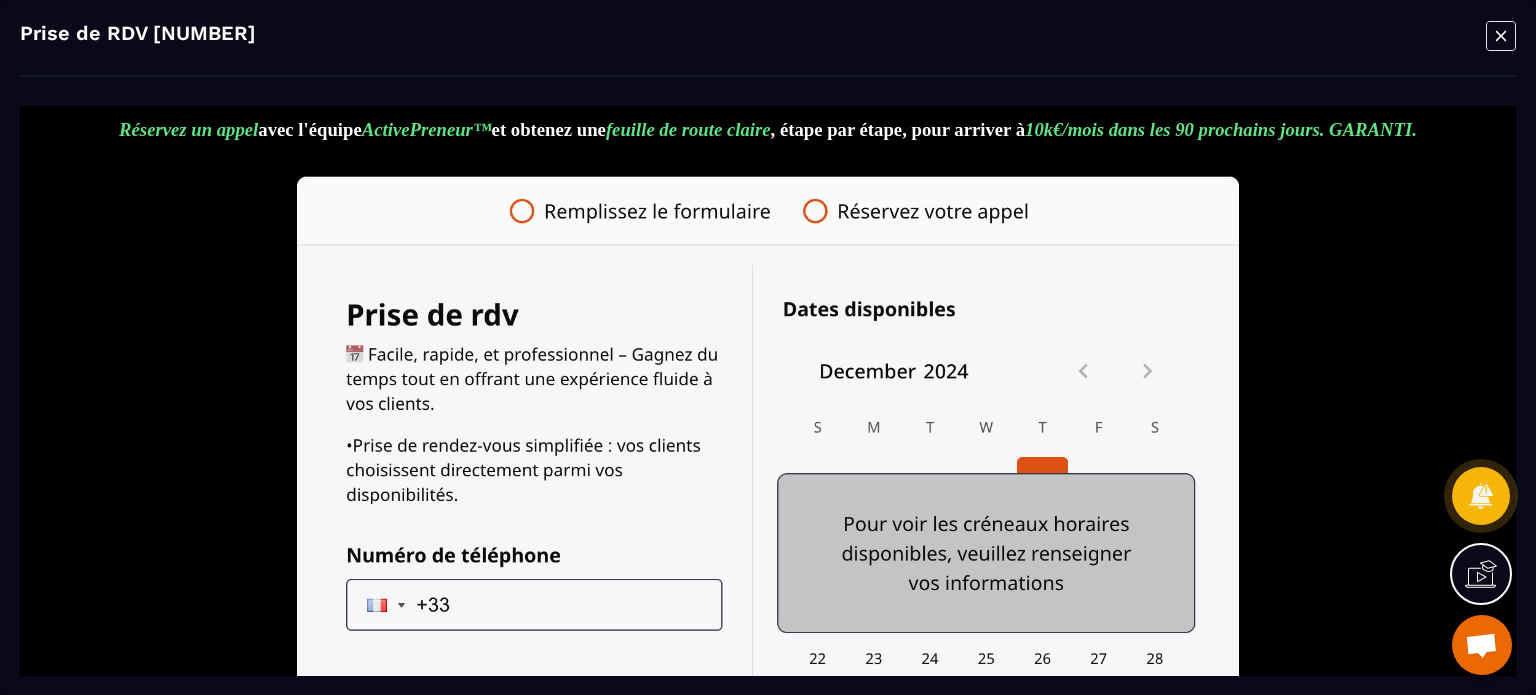 scroll, scrollTop: 100, scrollLeft: 0, axis: vertical 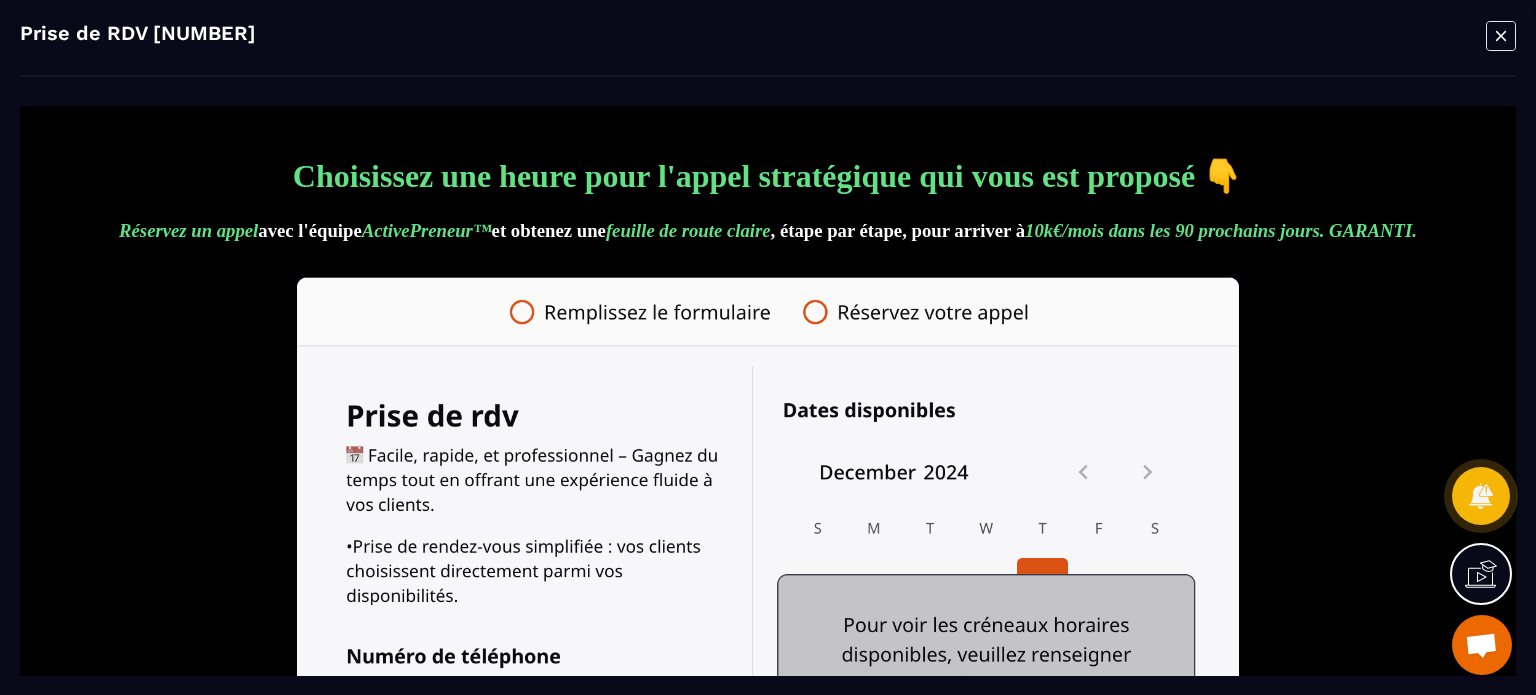 click at bounding box center (768, 679) 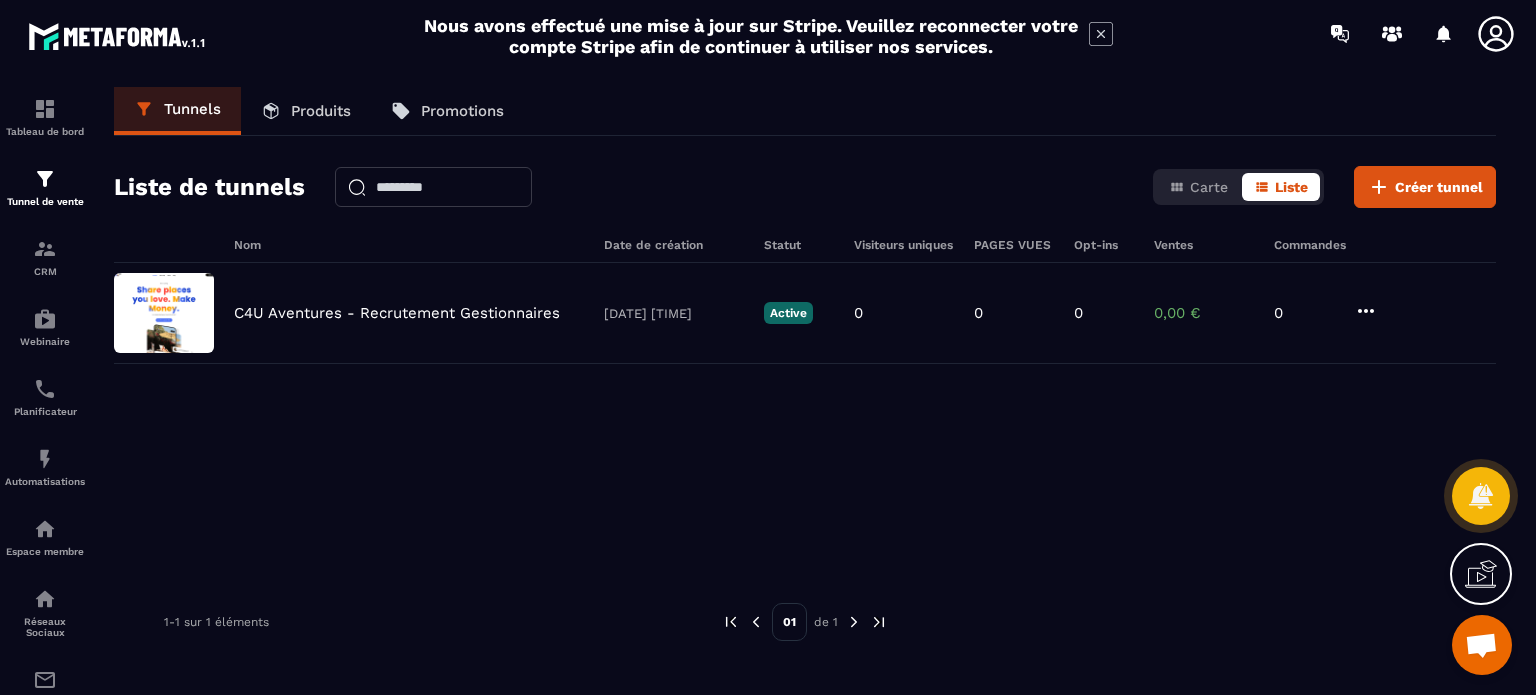 click at bounding box center [1481, 647] 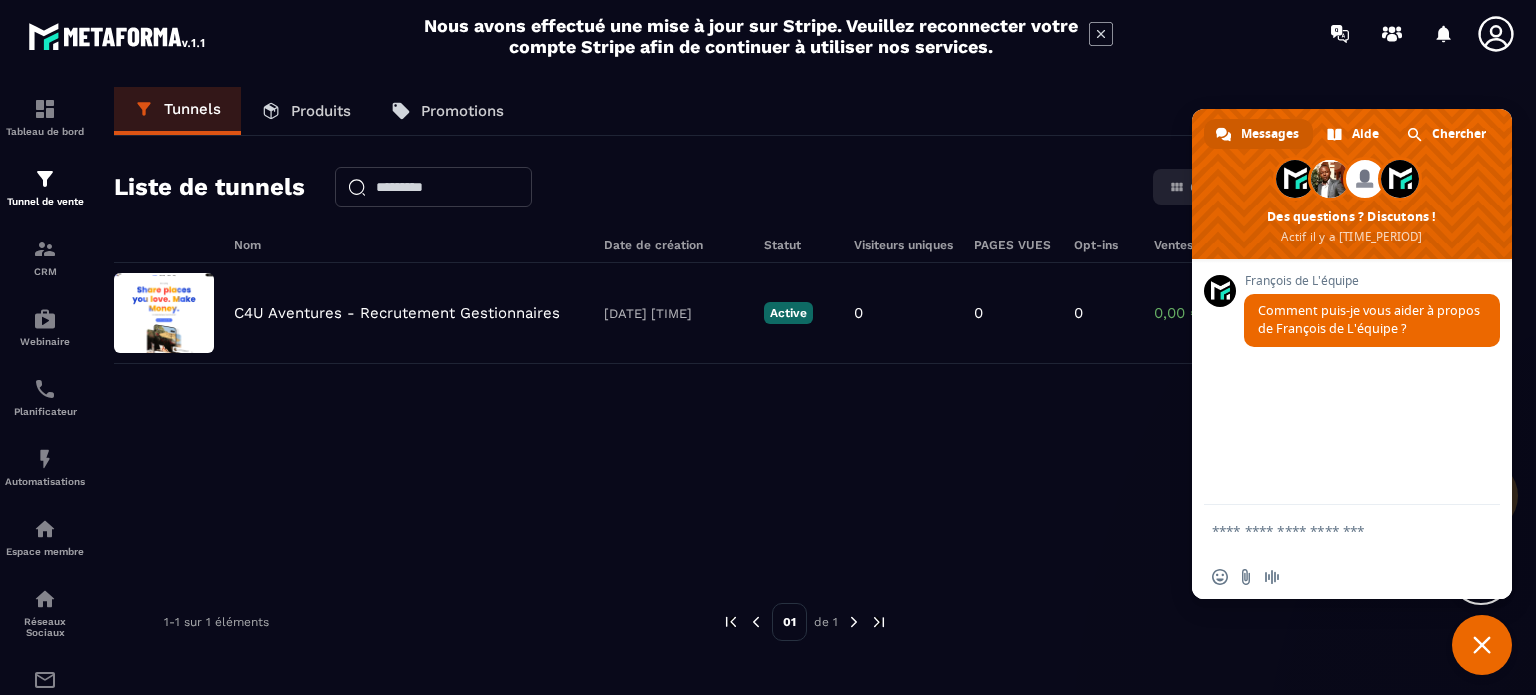 scroll, scrollTop: 0, scrollLeft: 0, axis: both 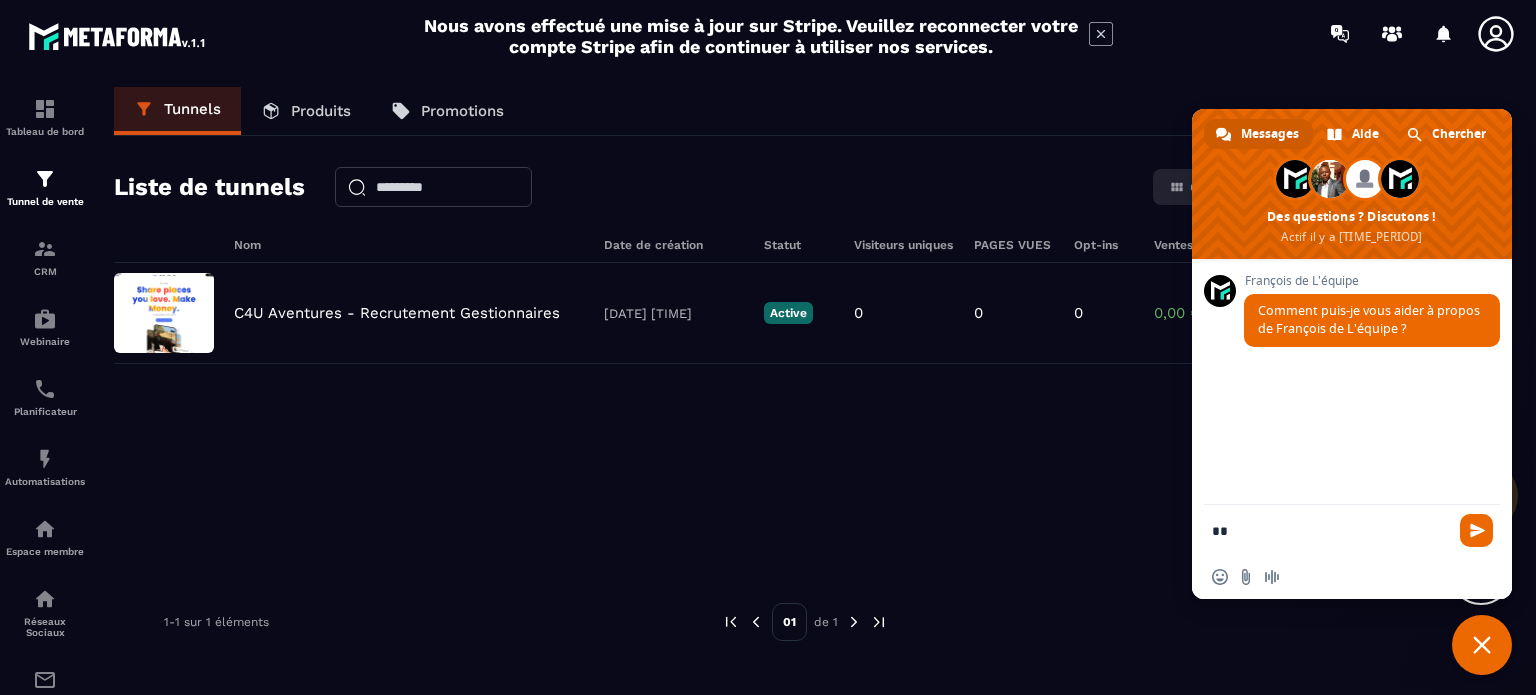 type on "*" 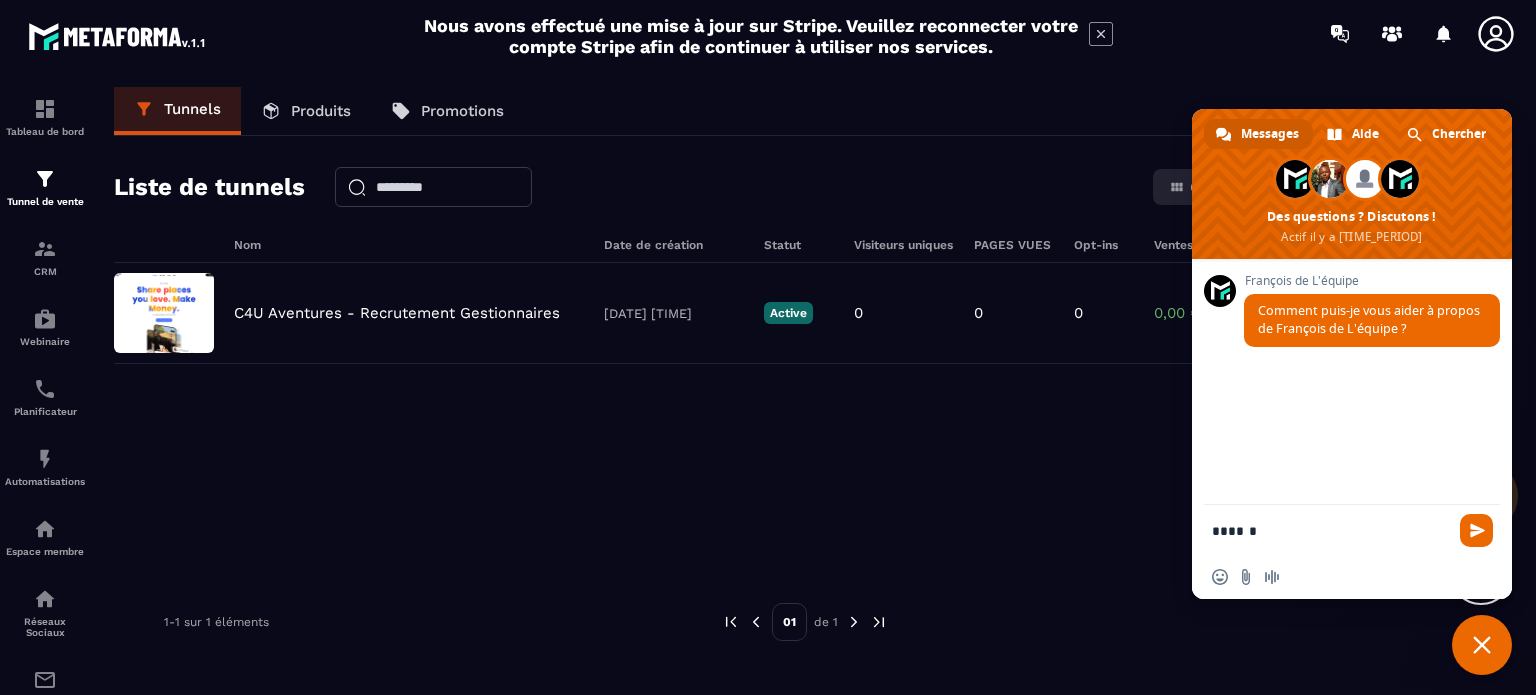 type on "*******" 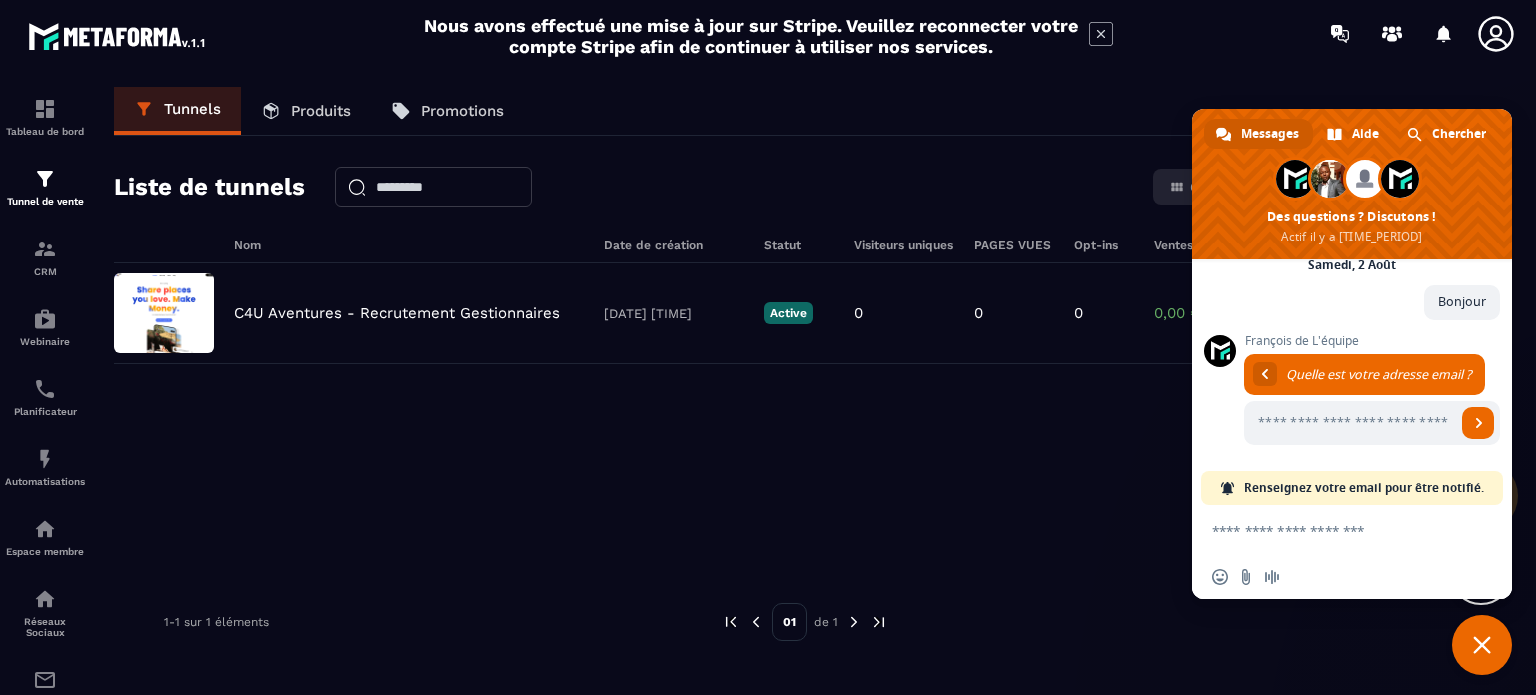 scroll, scrollTop: 372, scrollLeft: 0, axis: vertical 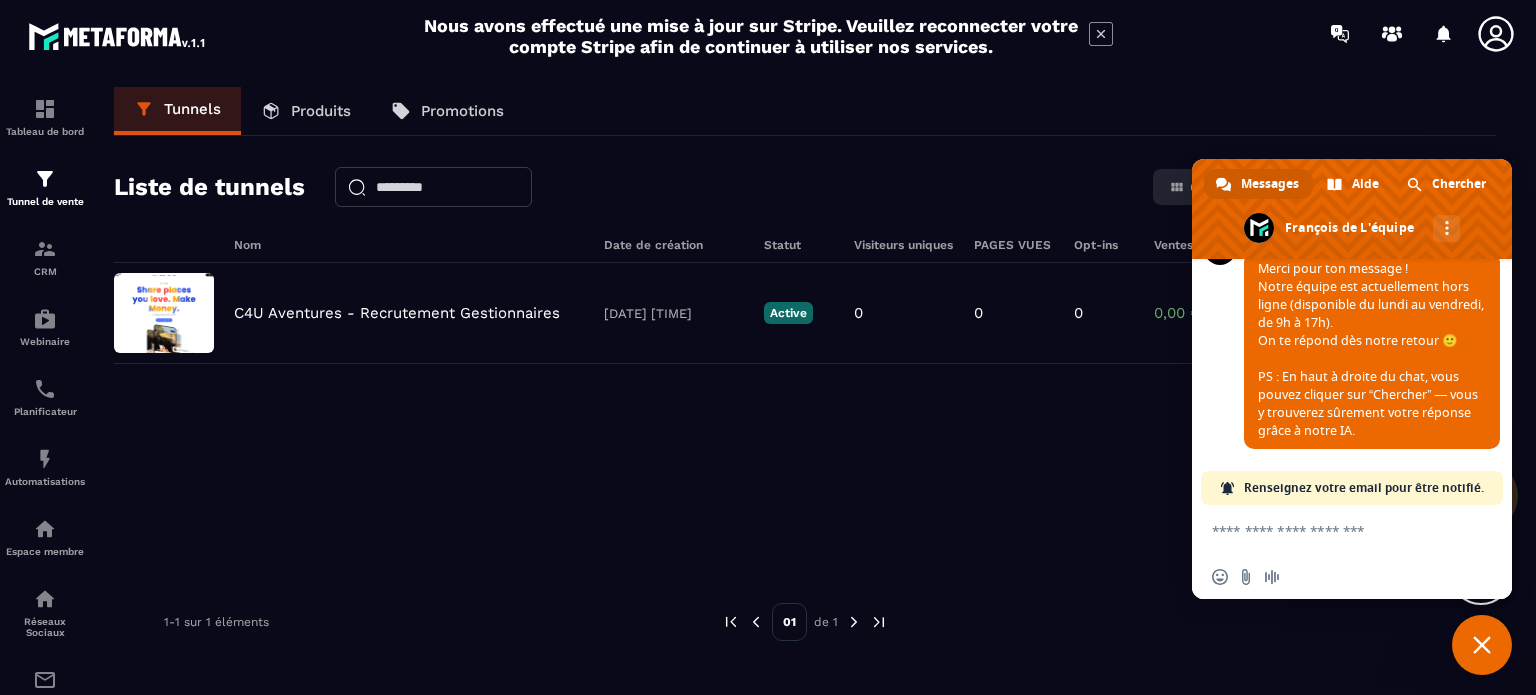 click at bounding box center [1332, 530] 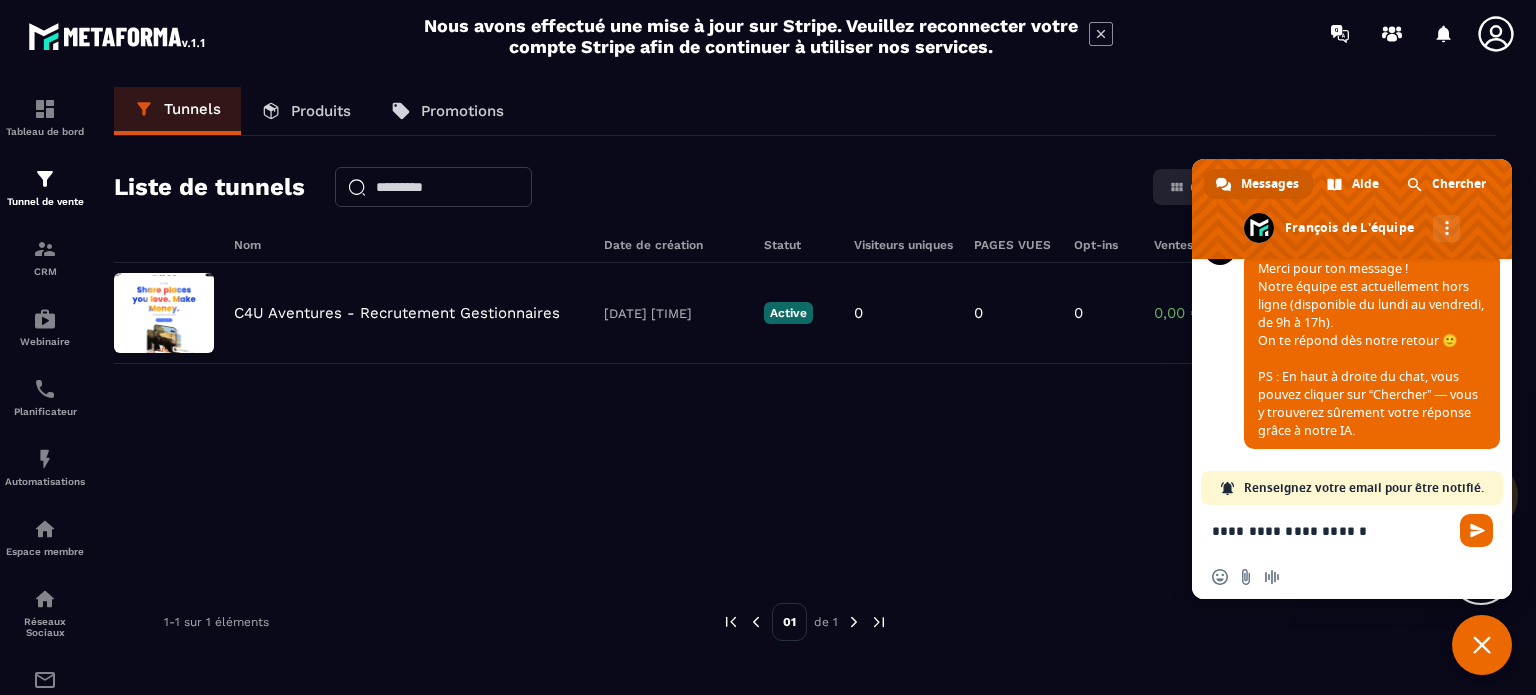 type on "**********" 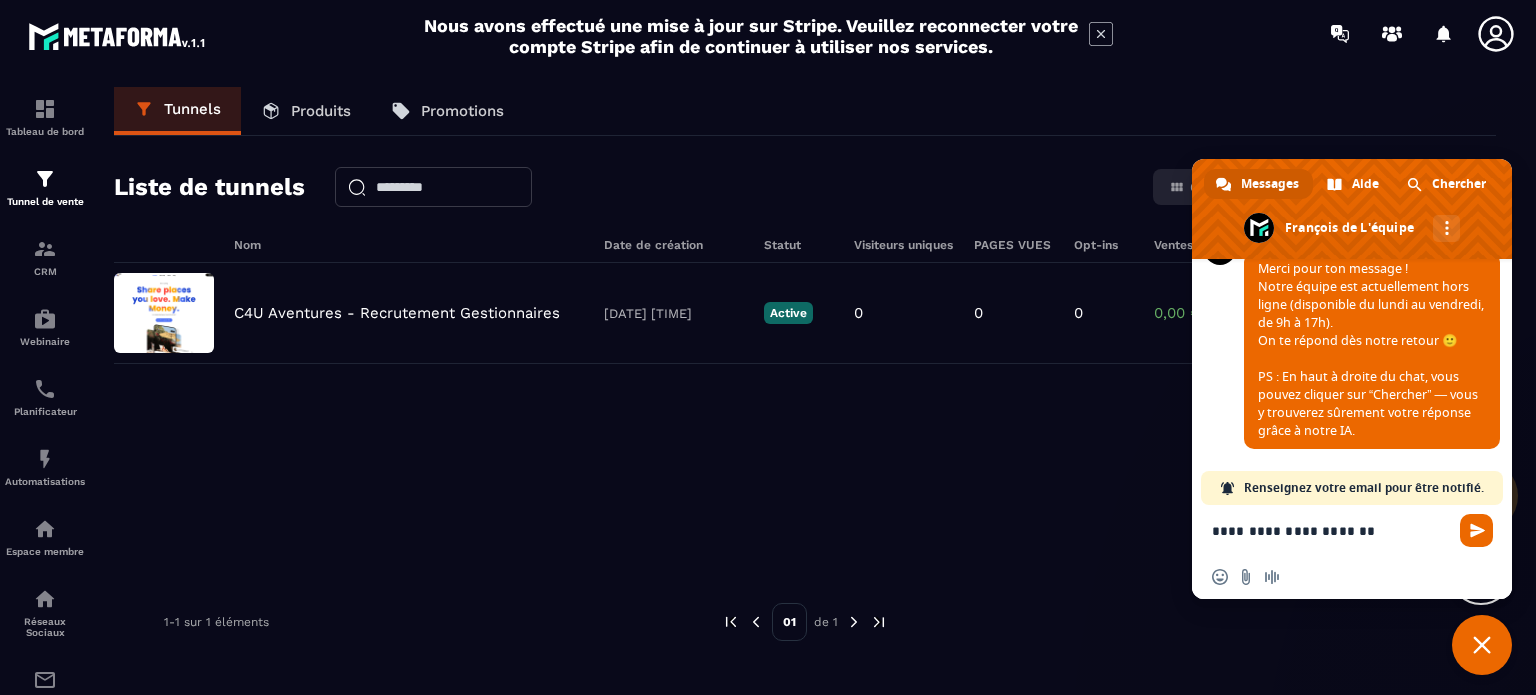 type 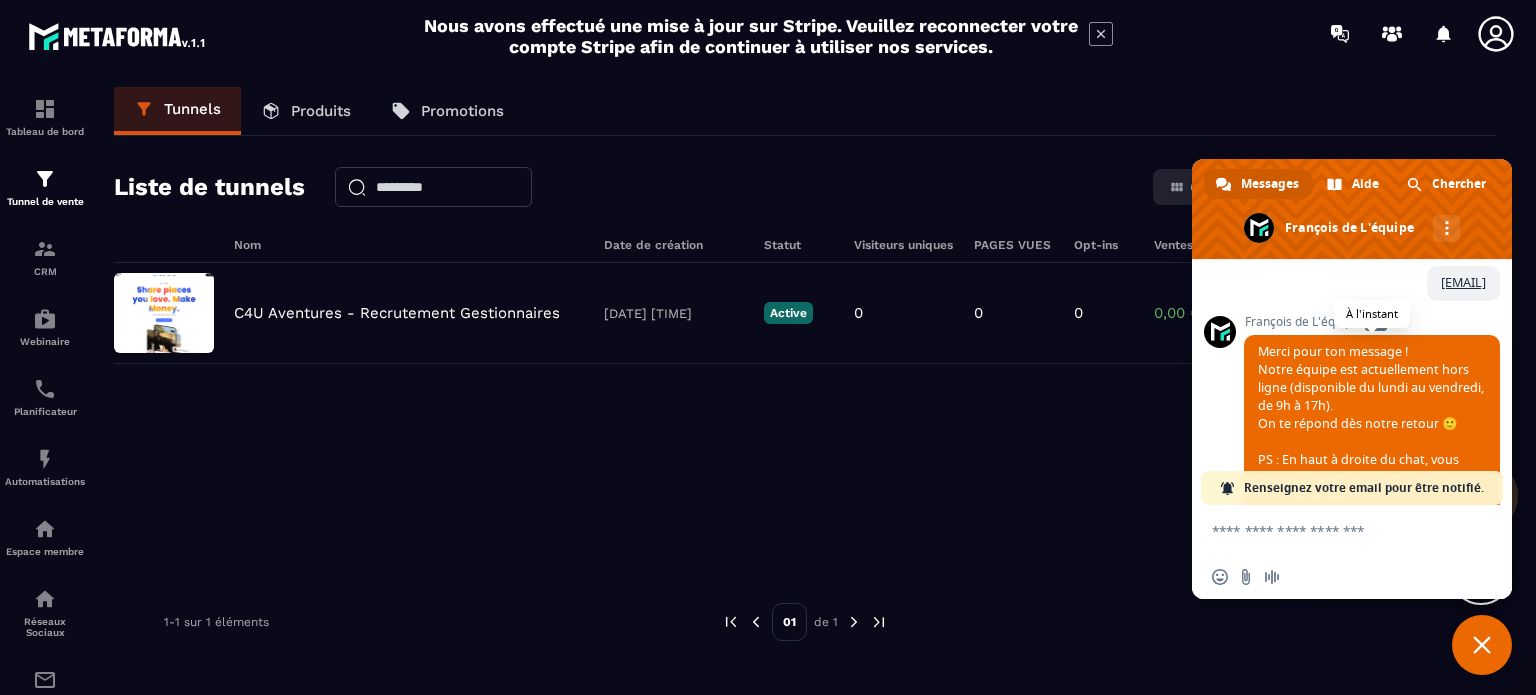 scroll, scrollTop: 661, scrollLeft: 0, axis: vertical 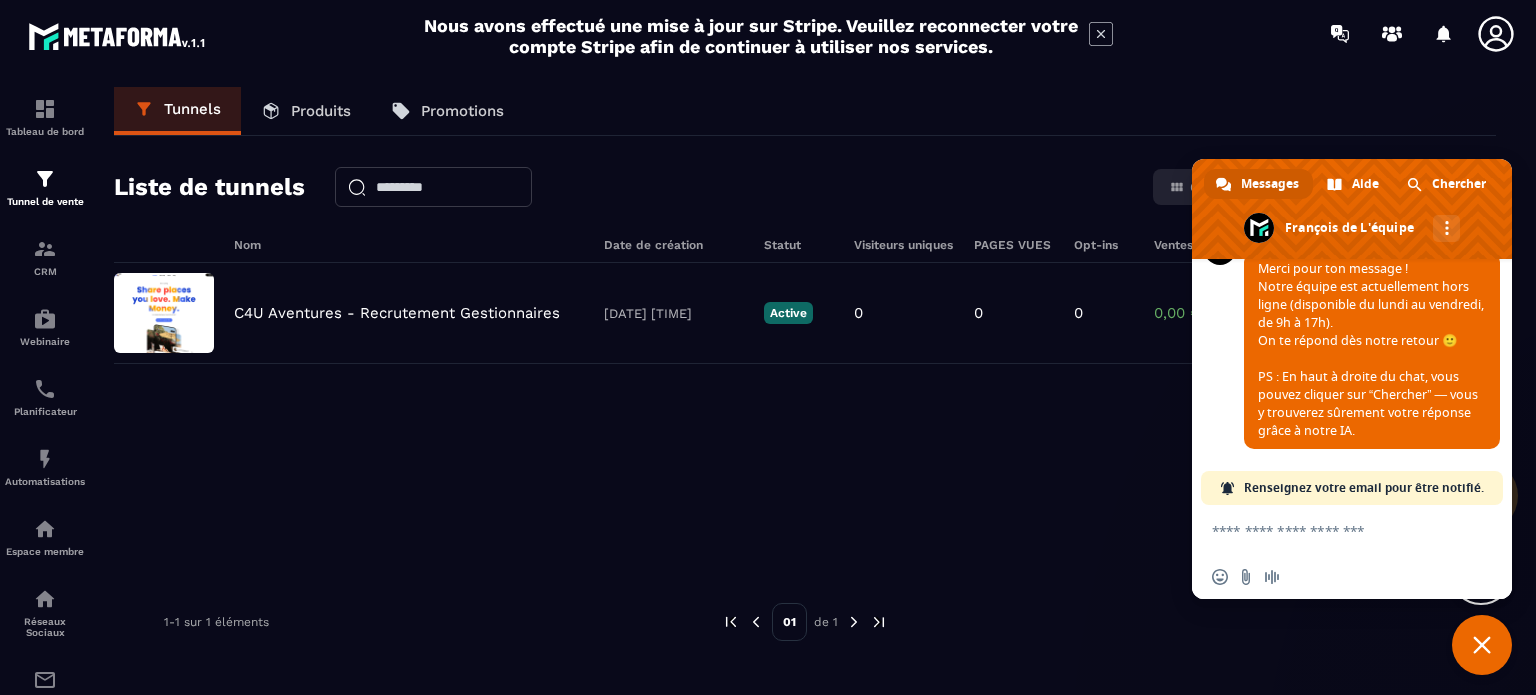 click on "C4U Aventures - Recrutement Gestionnaires [DATE] [TIME] Active 0 0 0 0,00 € 0" at bounding box center [805, 413] 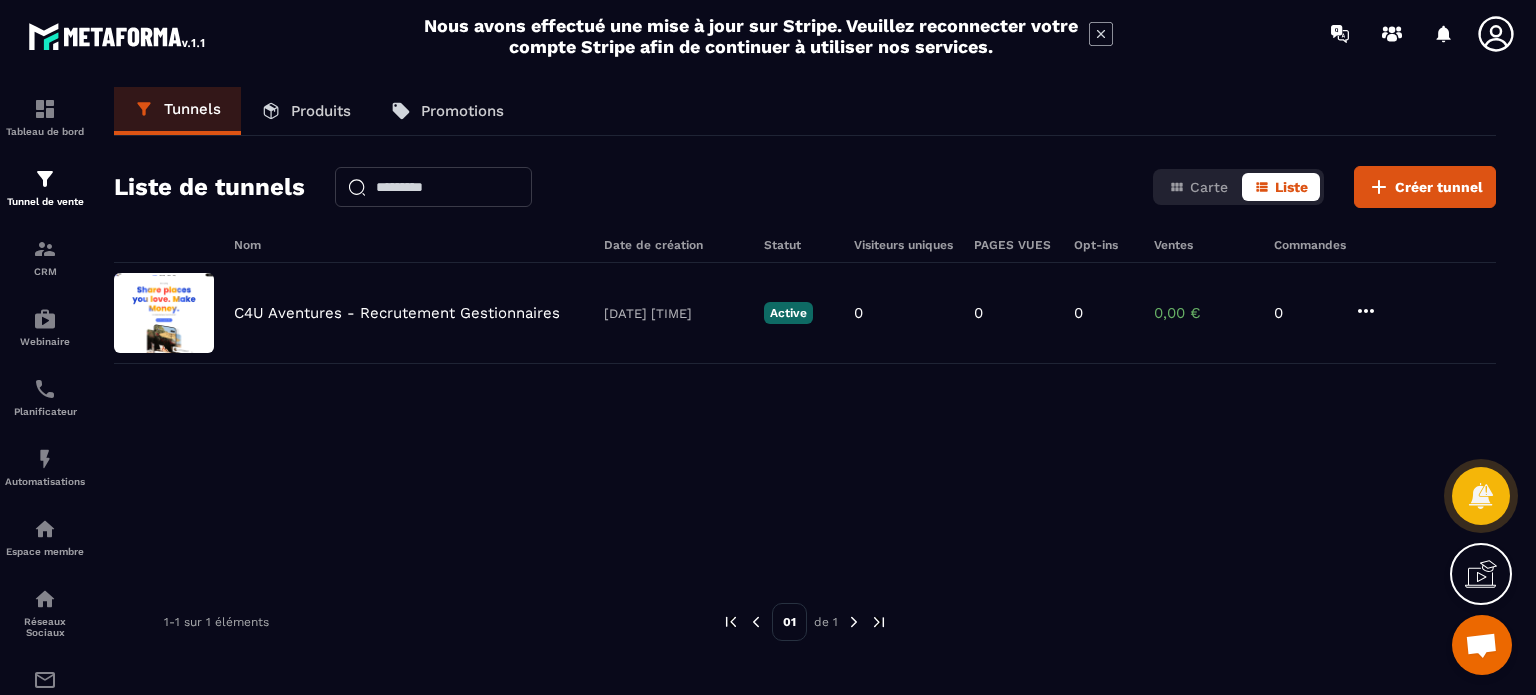 click 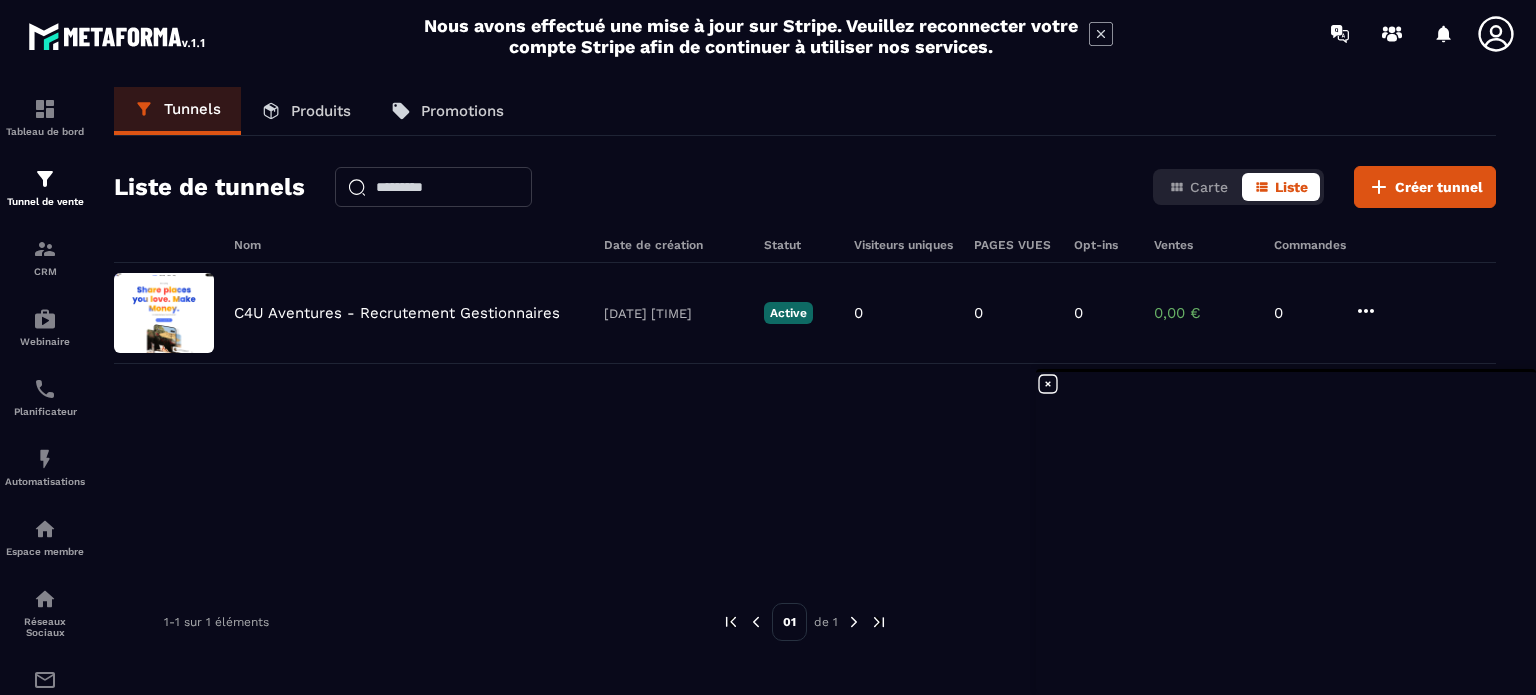 click 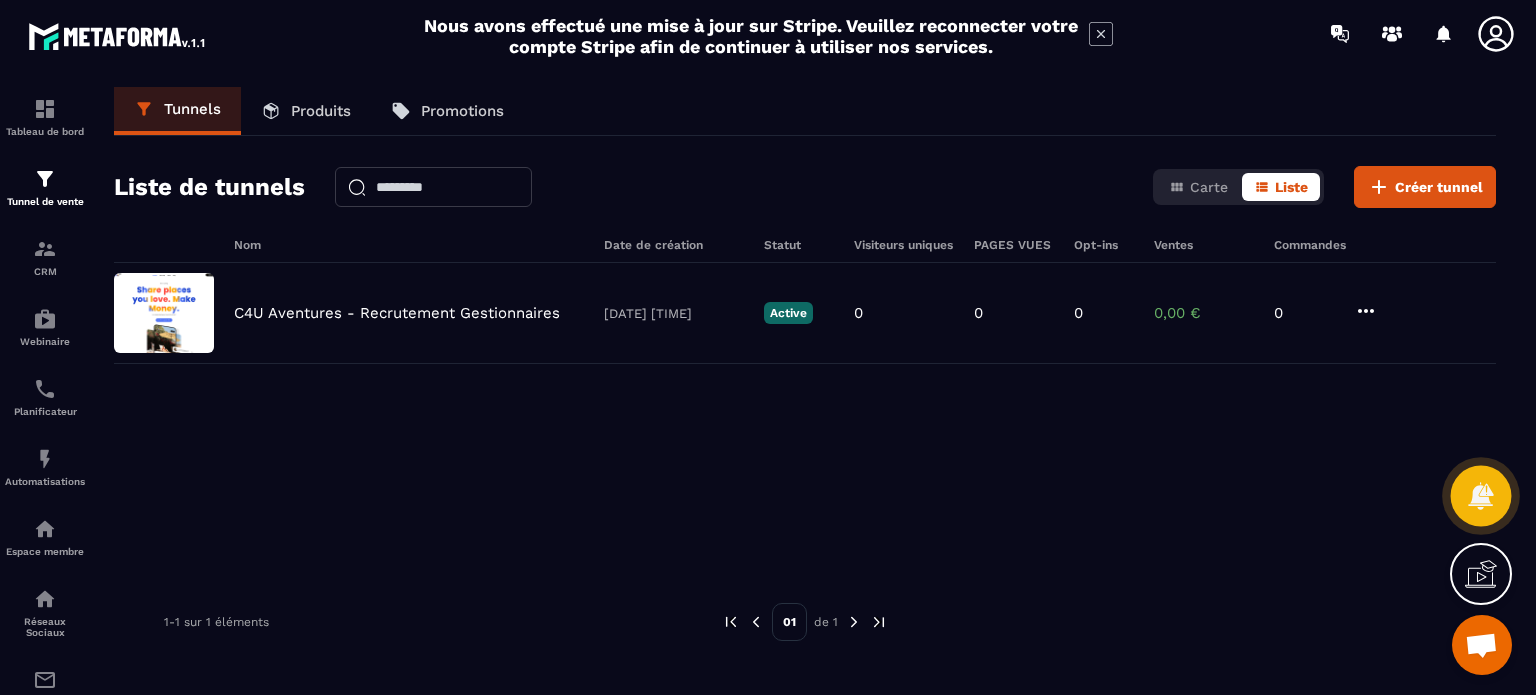 click 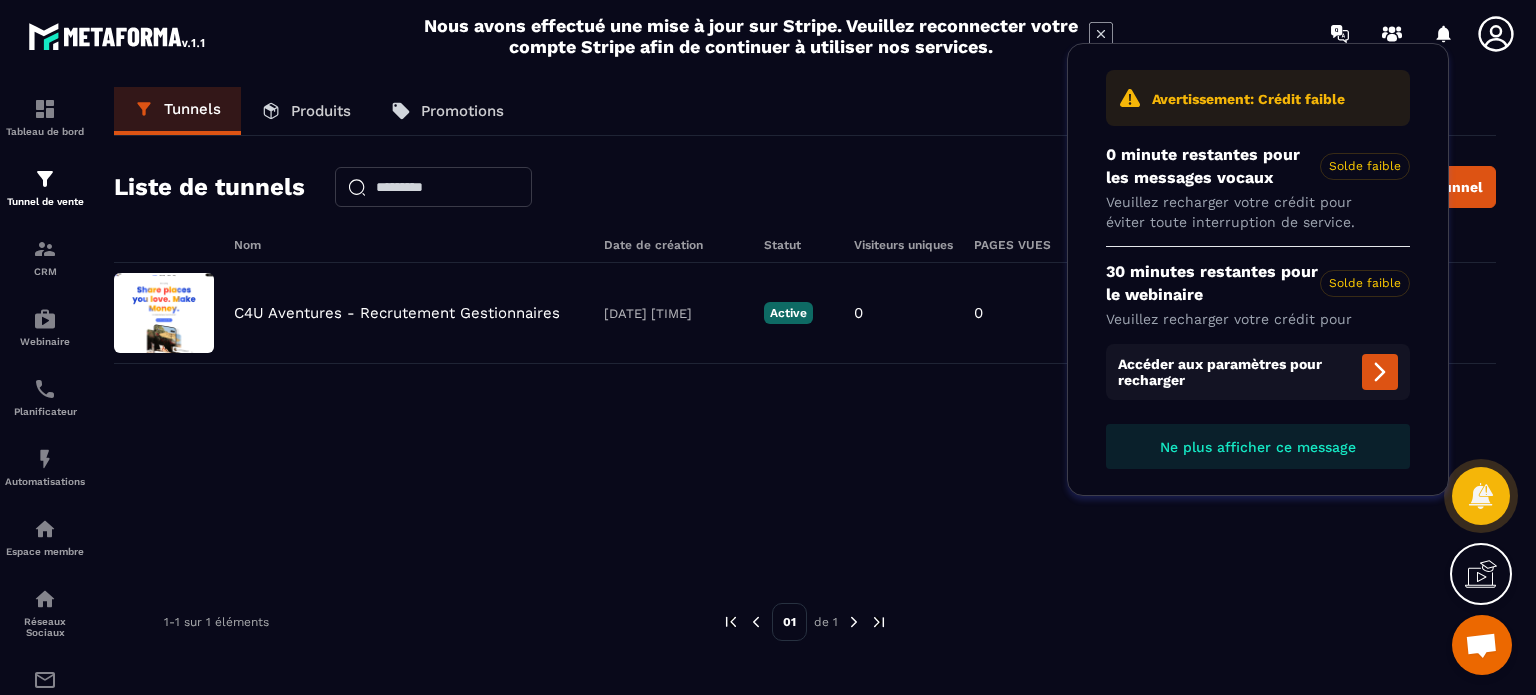 click on "Ne plus afficher ce message" at bounding box center [1258, 447] 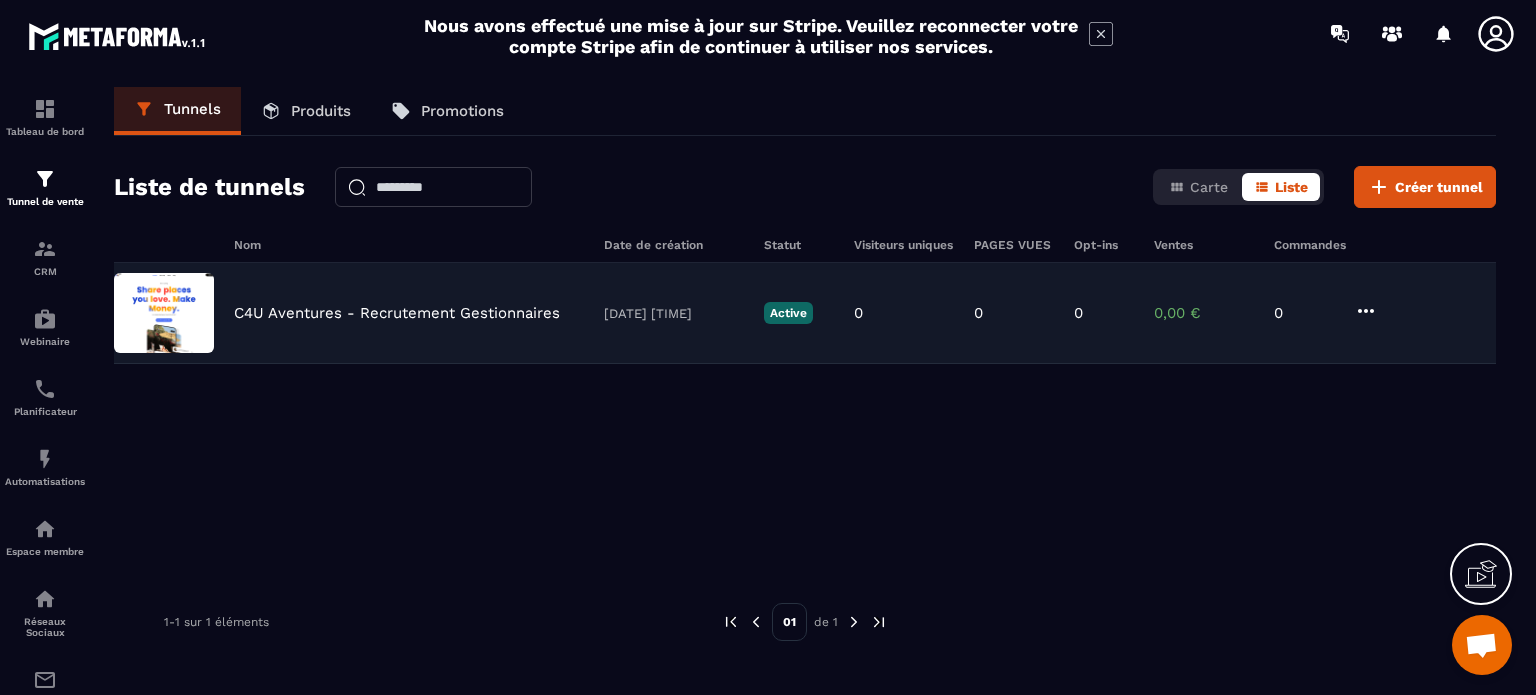 click at bounding box center (164, 313) 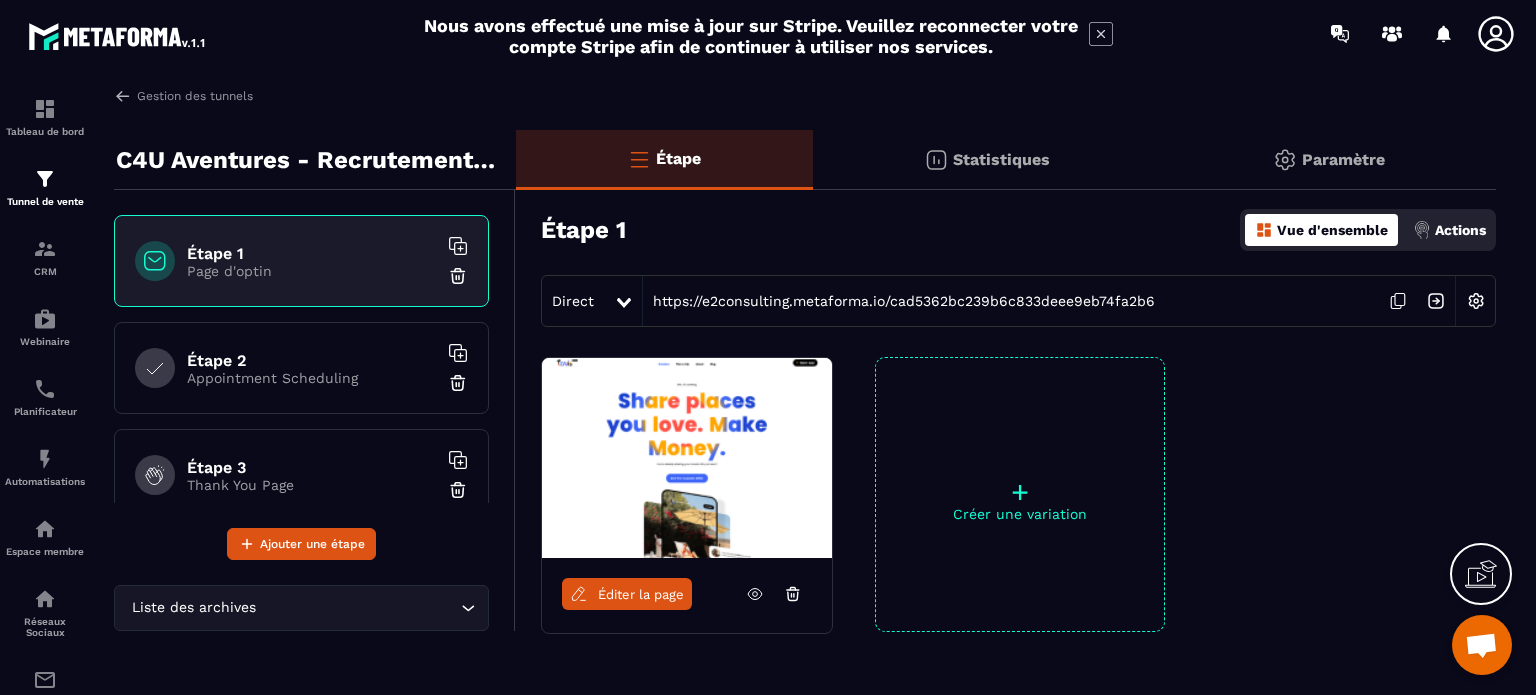 click on "Éditer la page" at bounding box center (641, 594) 